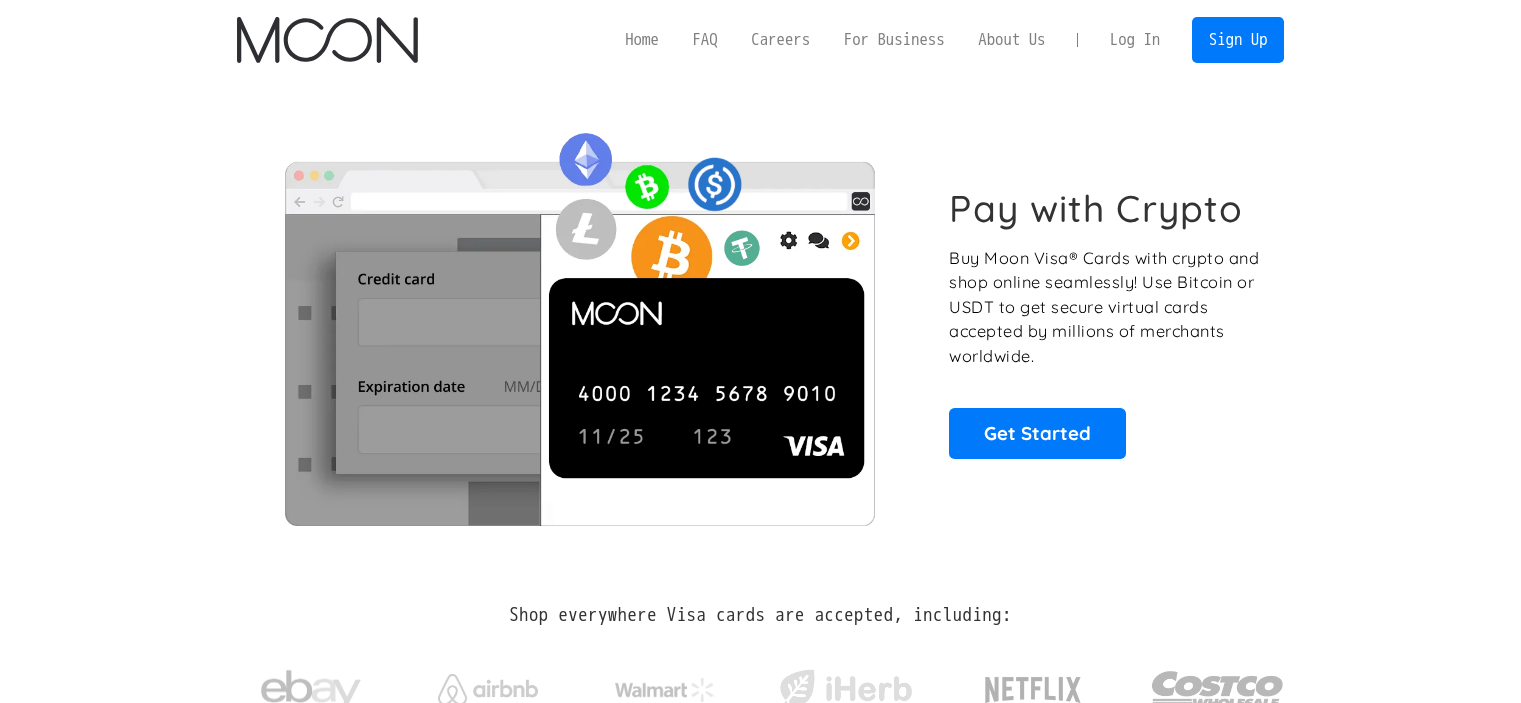 scroll, scrollTop: 0, scrollLeft: 0, axis: both 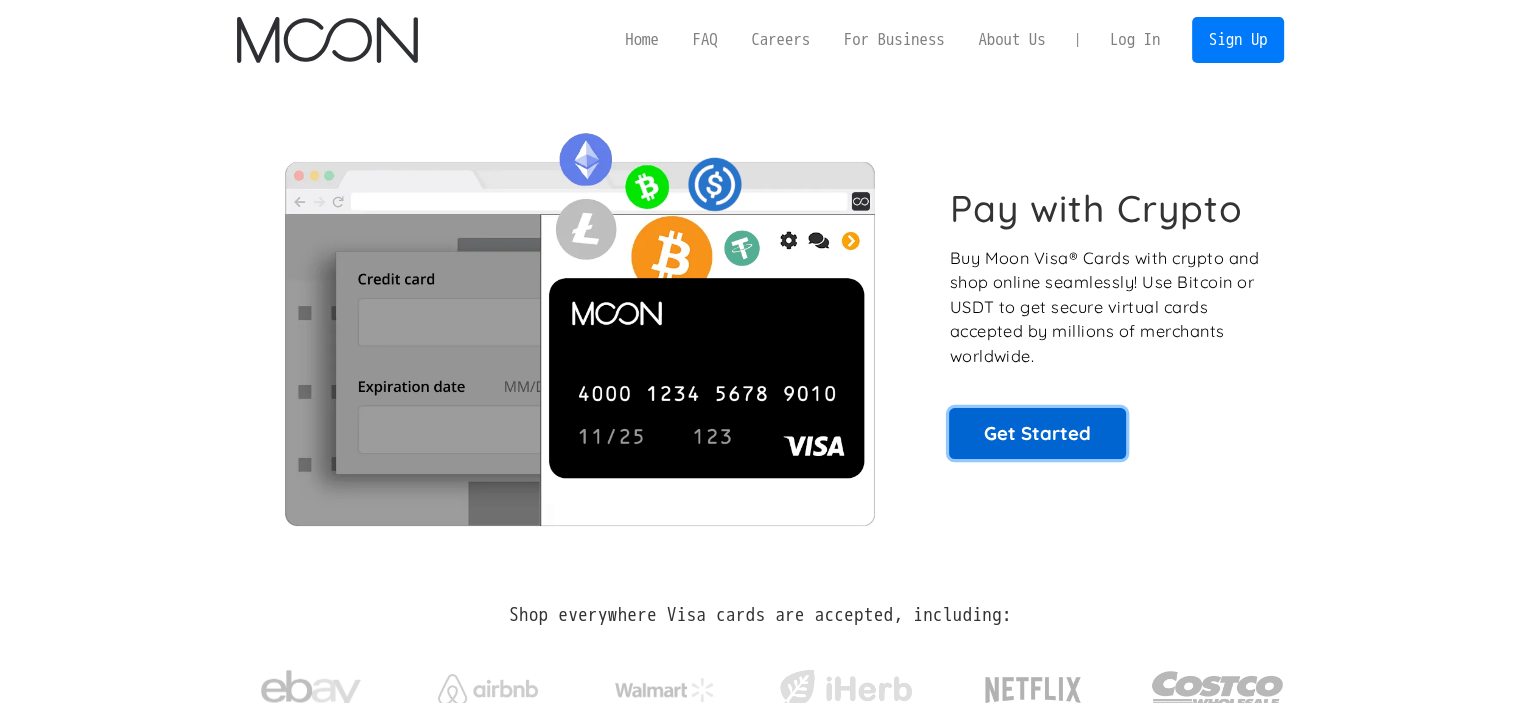 click on "Get Started" at bounding box center [1037, 433] 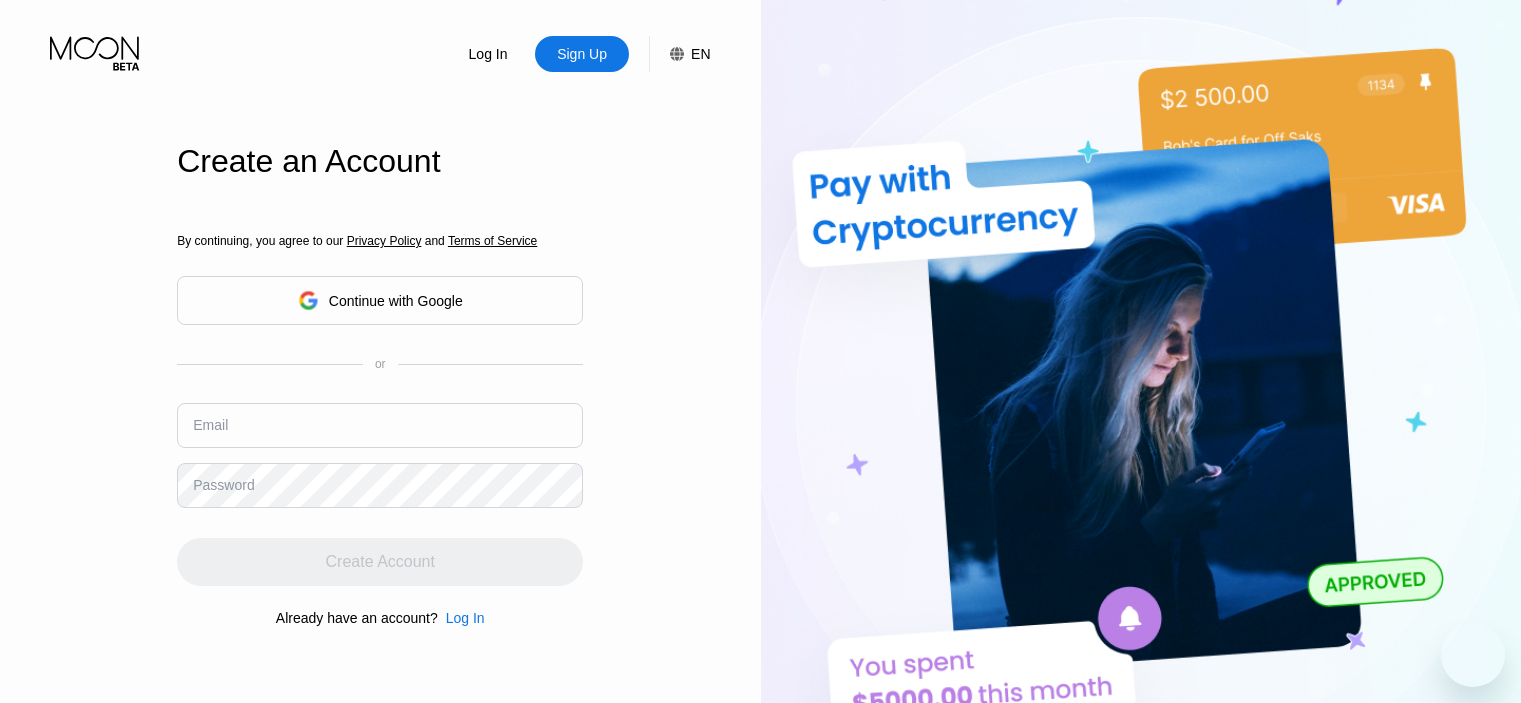 scroll, scrollTop: 0, scrollLeft: 0, axis: both 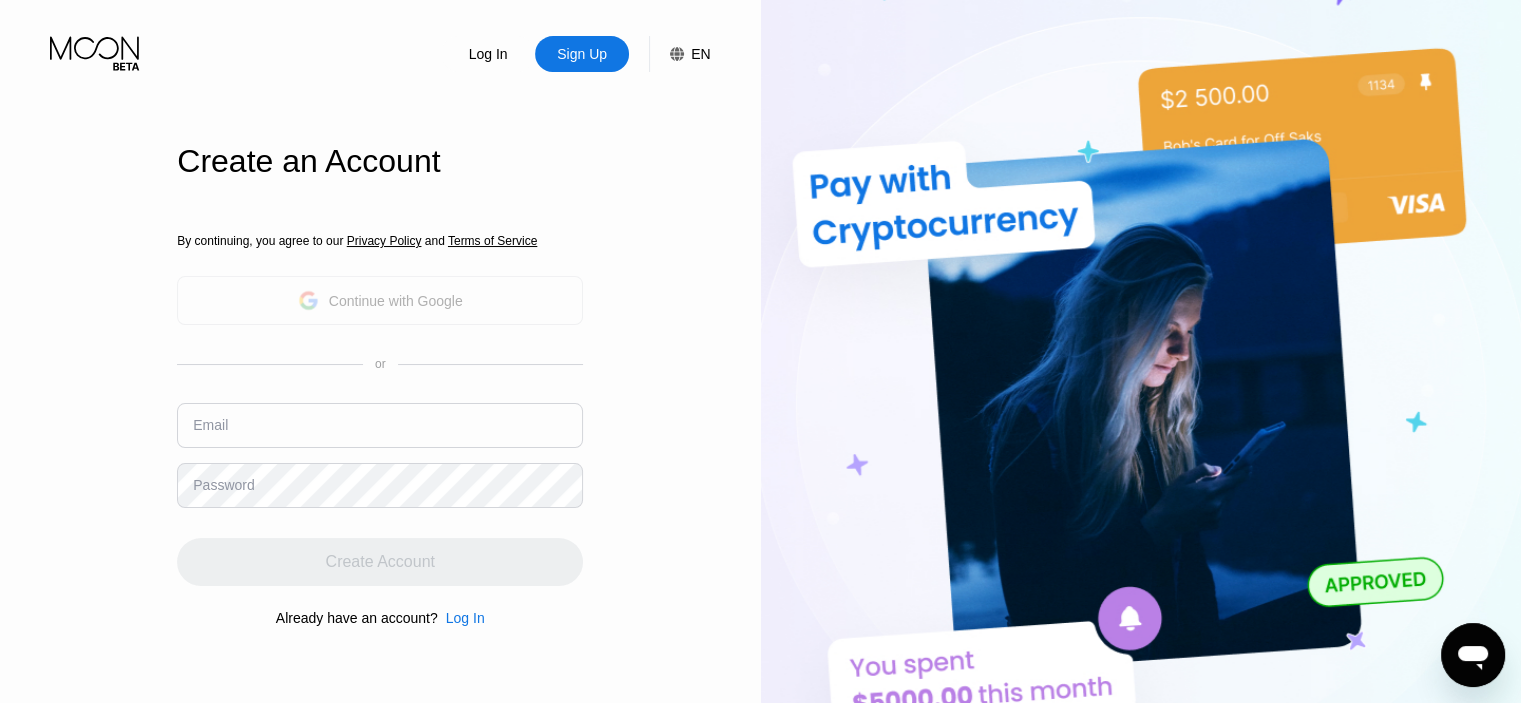 click on "Continue with Google" at bounding box center (380, 300) 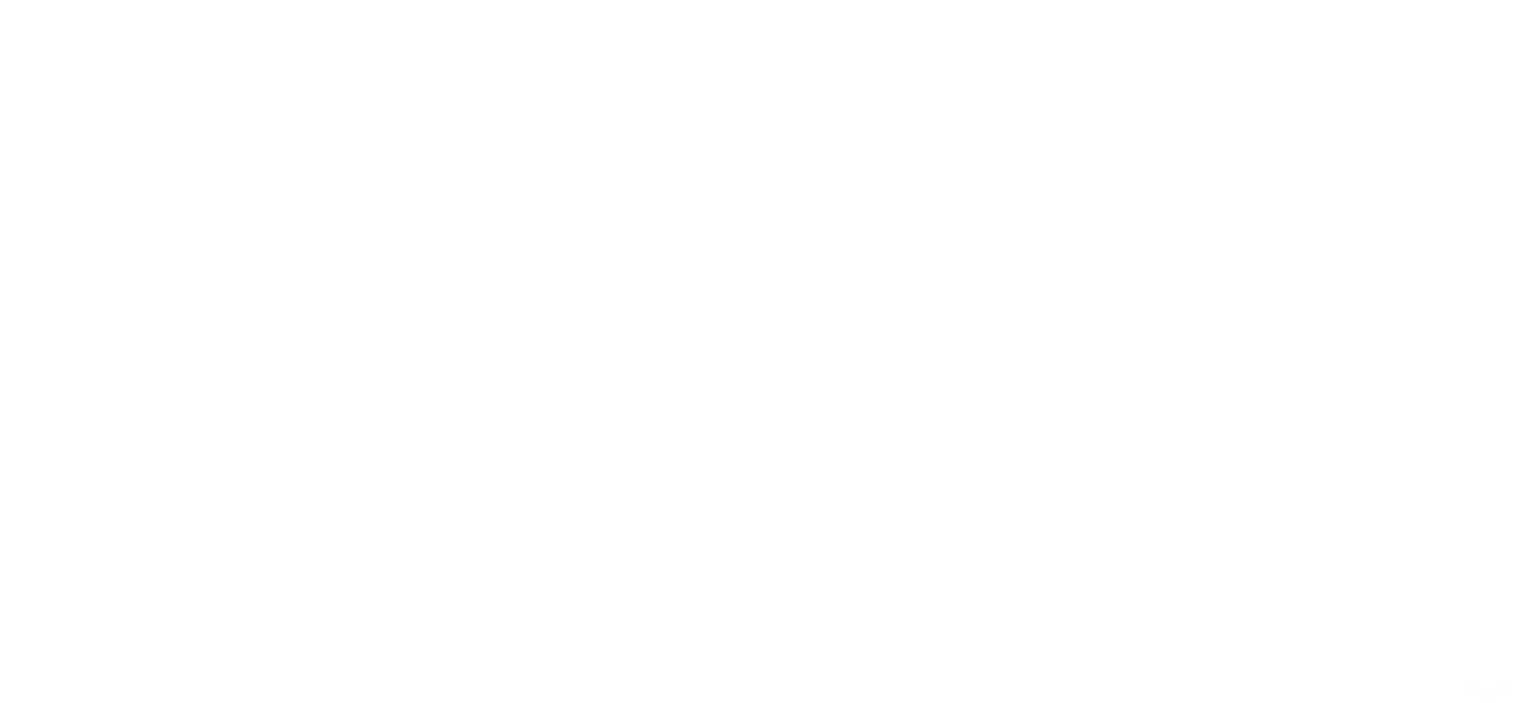 scroll, scrollTop: 0, scrollLeft: 0, axis: both 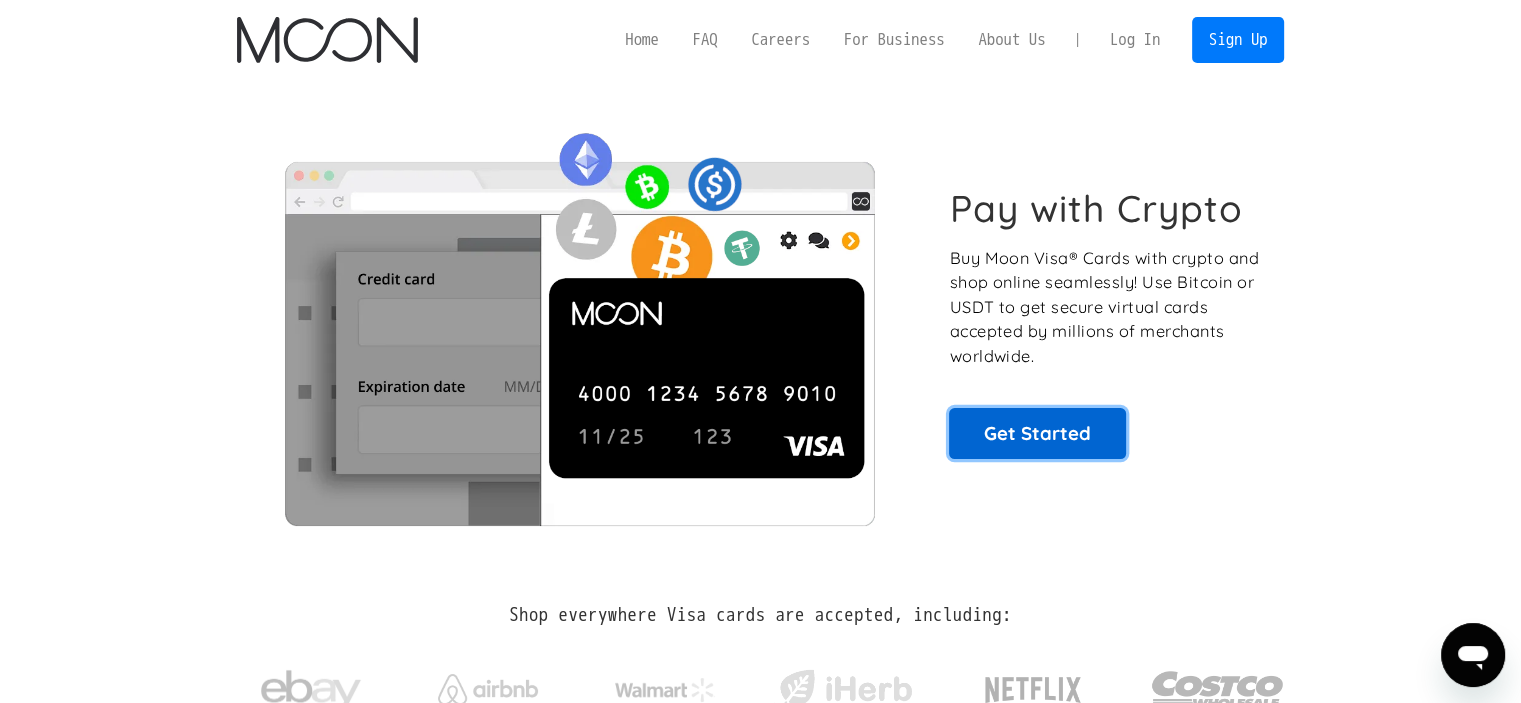 click on "Get Started" at bounding box center (1037, 433) 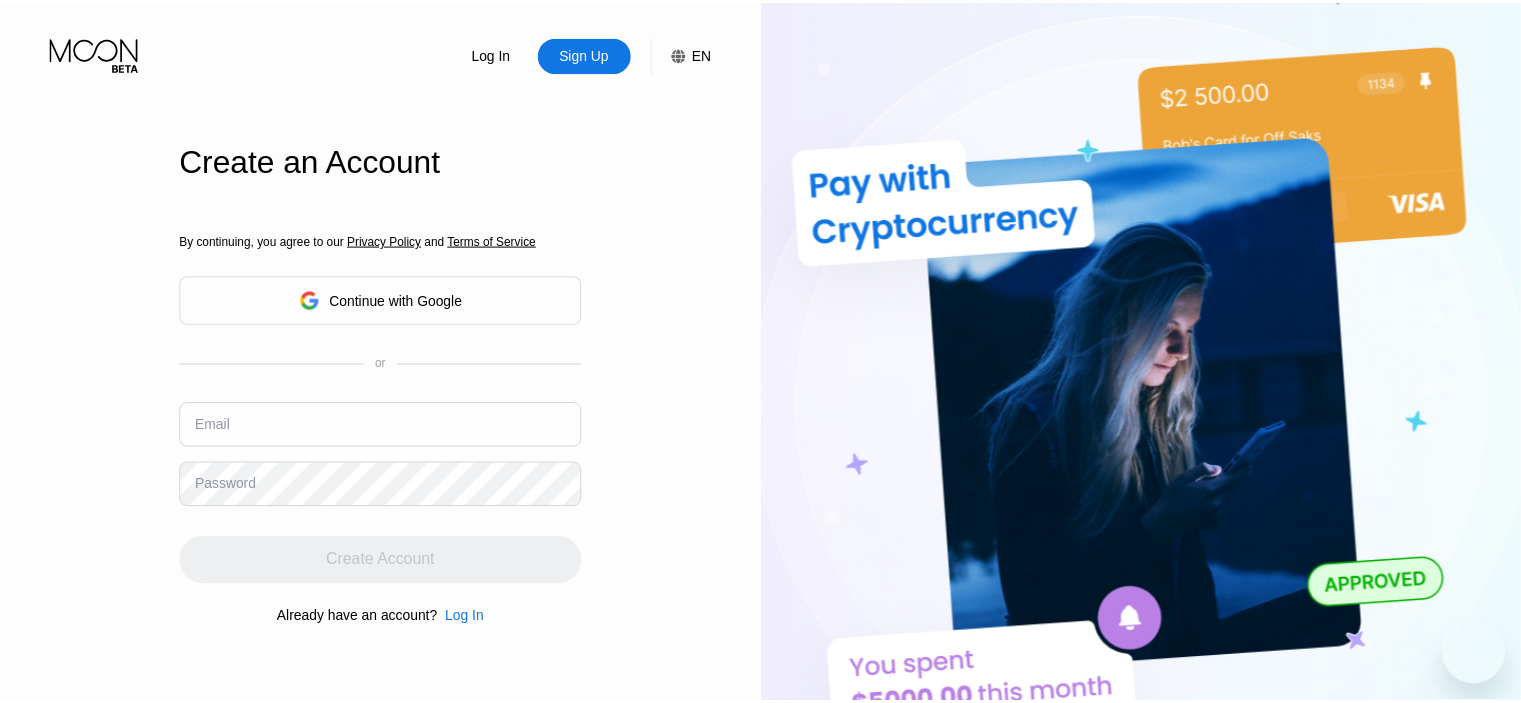 scroll, scrollTop: 0, scrollLeft: 0, axis: both 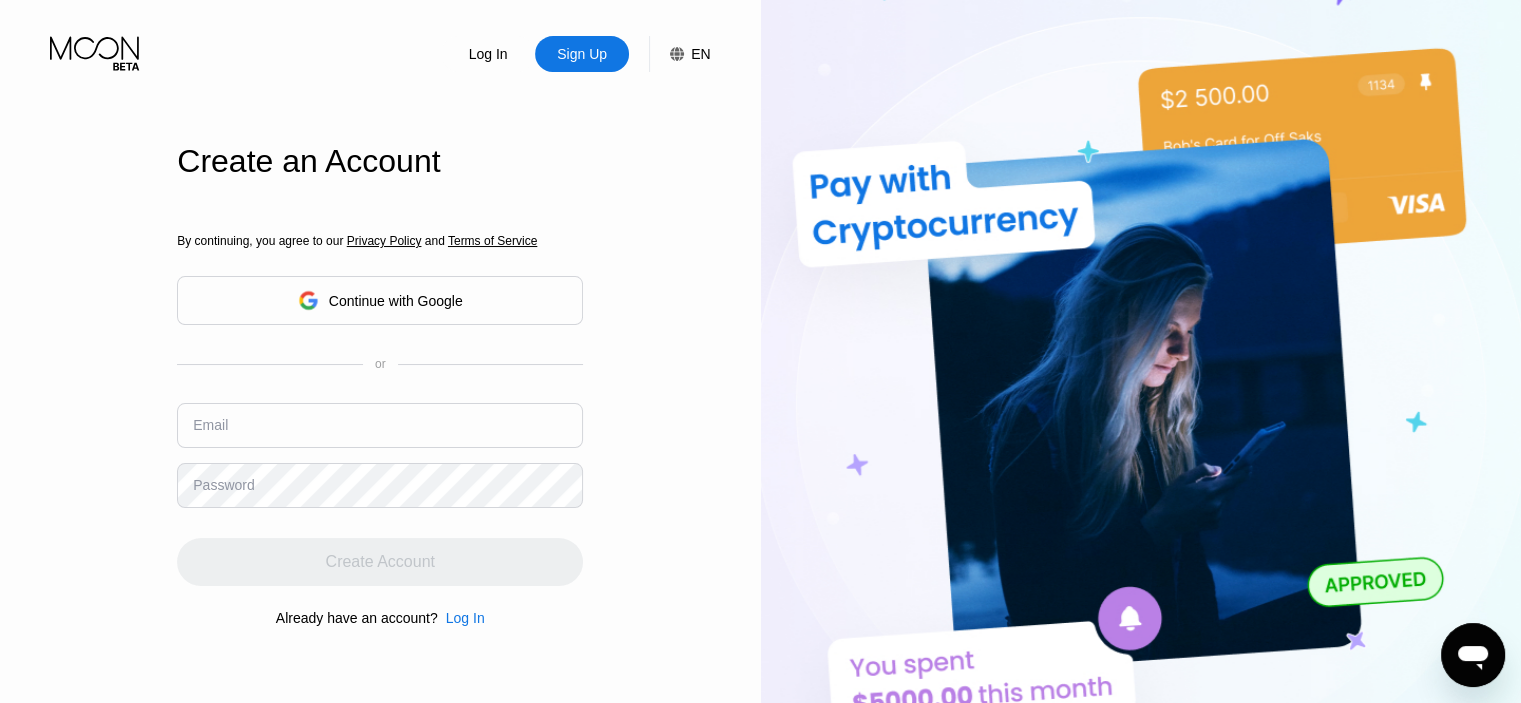 click on "Continue with Google" at bounding box center (380, 300) 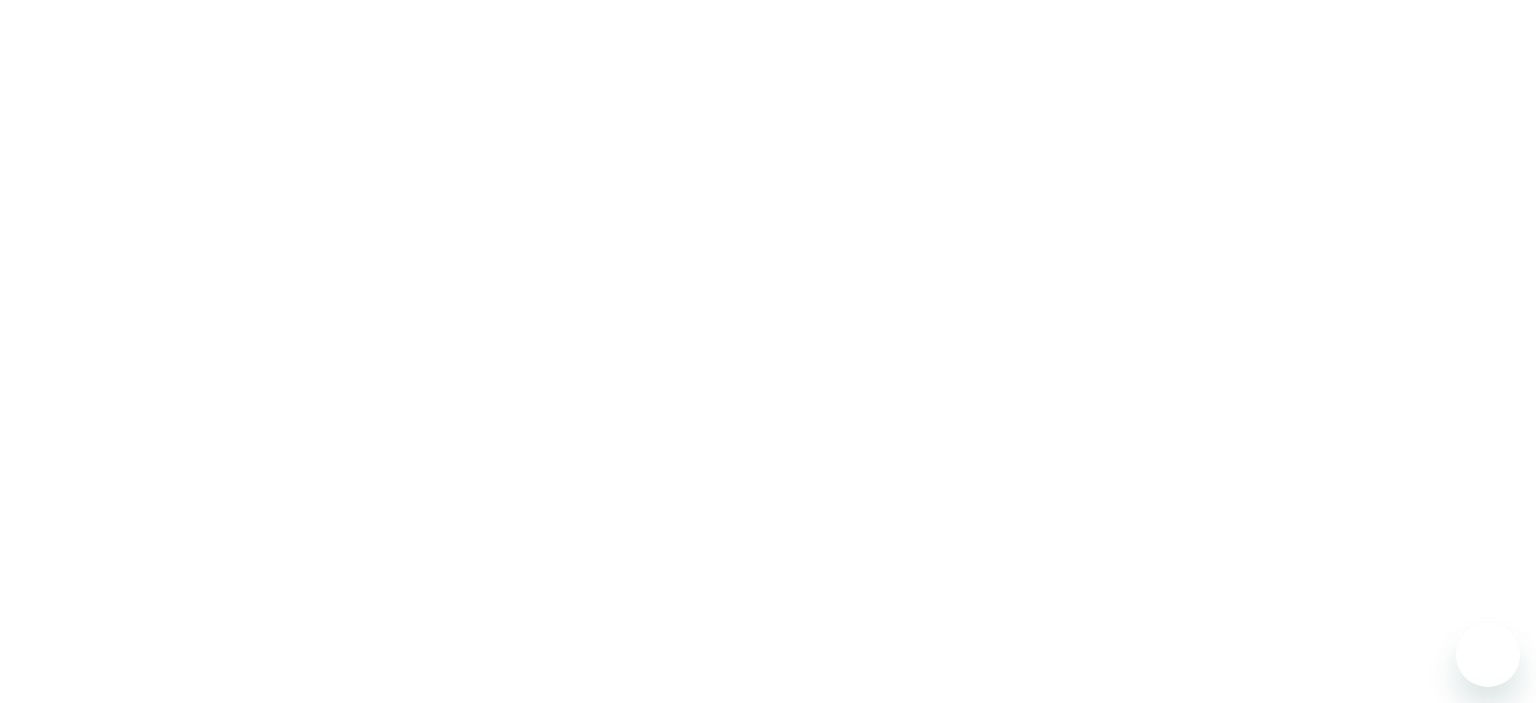 scroll, scrollTop: 0, scrollLeft: 0, axis: both 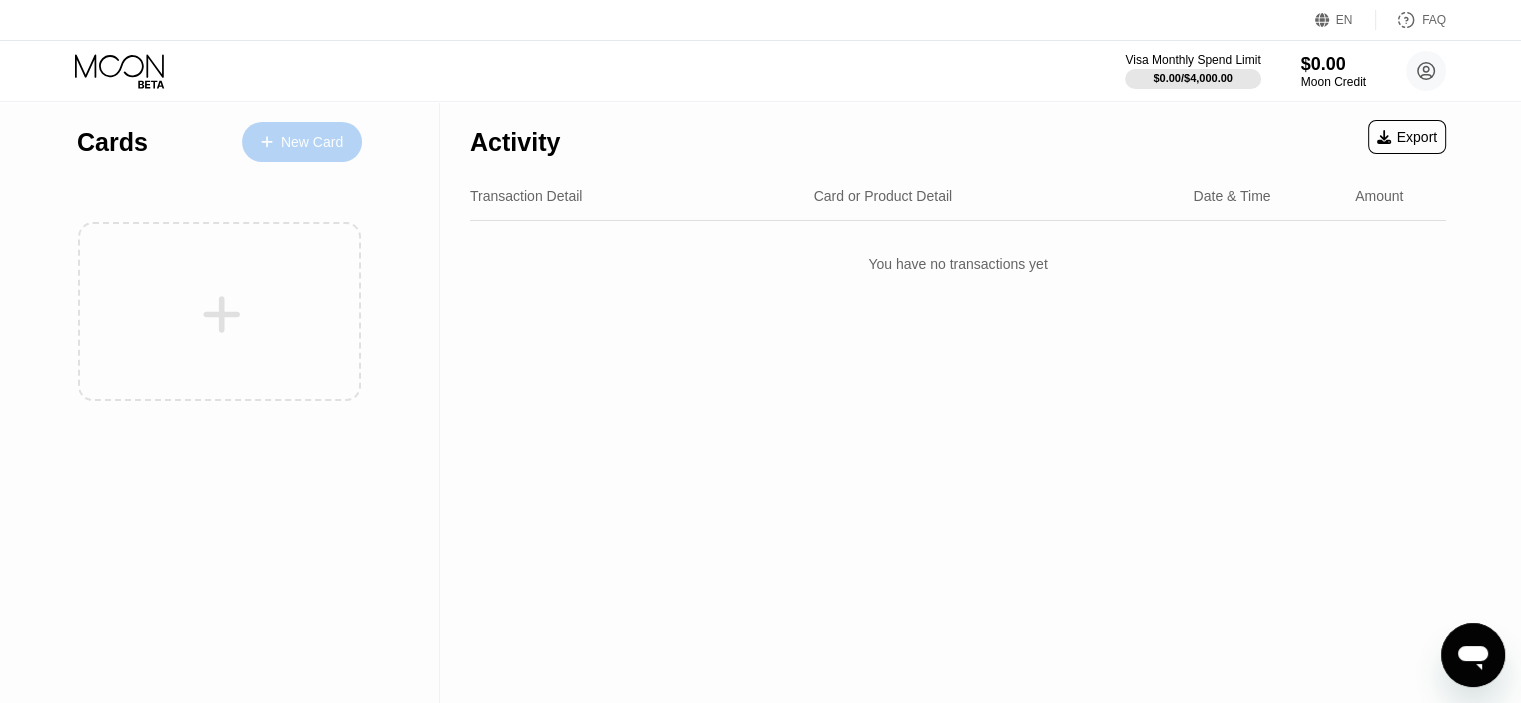 click on "New Card" at bounding box center [302, 142] 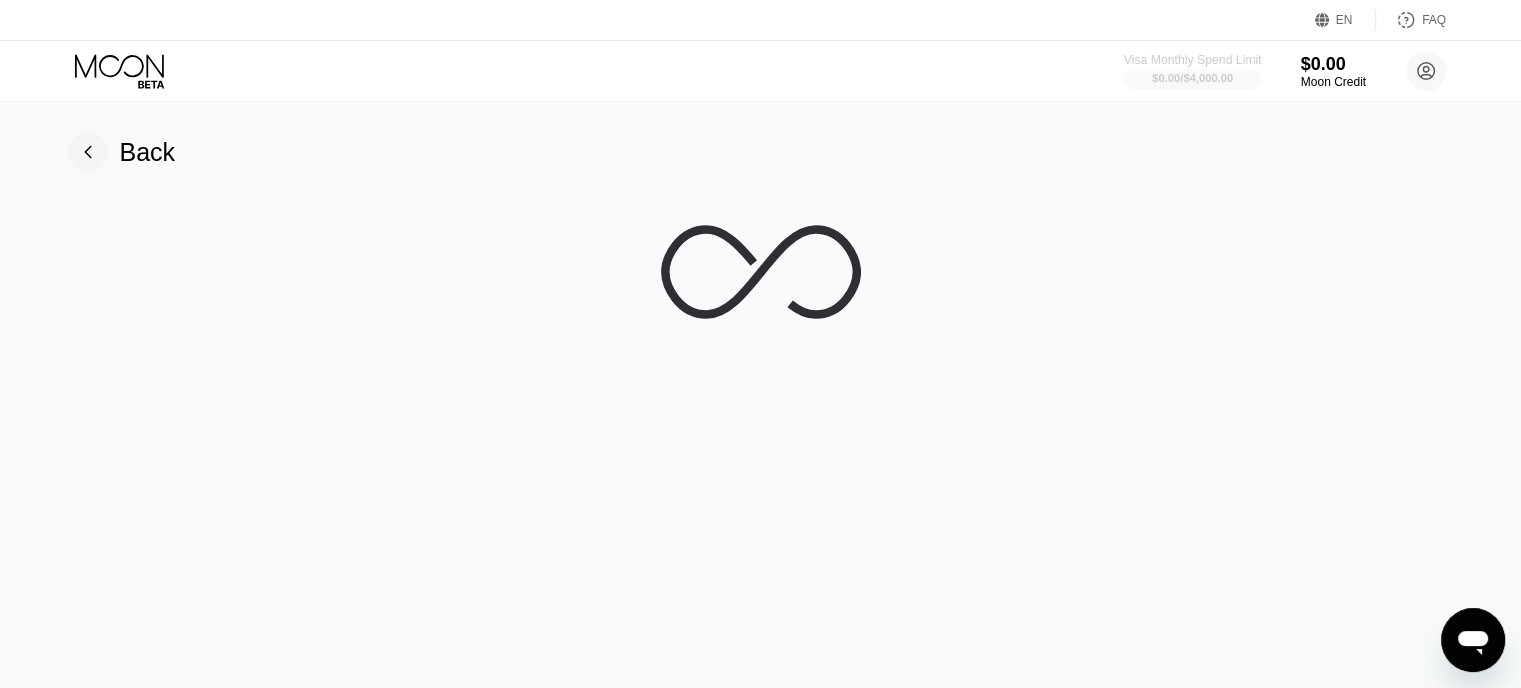 click on "$0.00 / $4,000.00" at bounding box center [1192, 78] 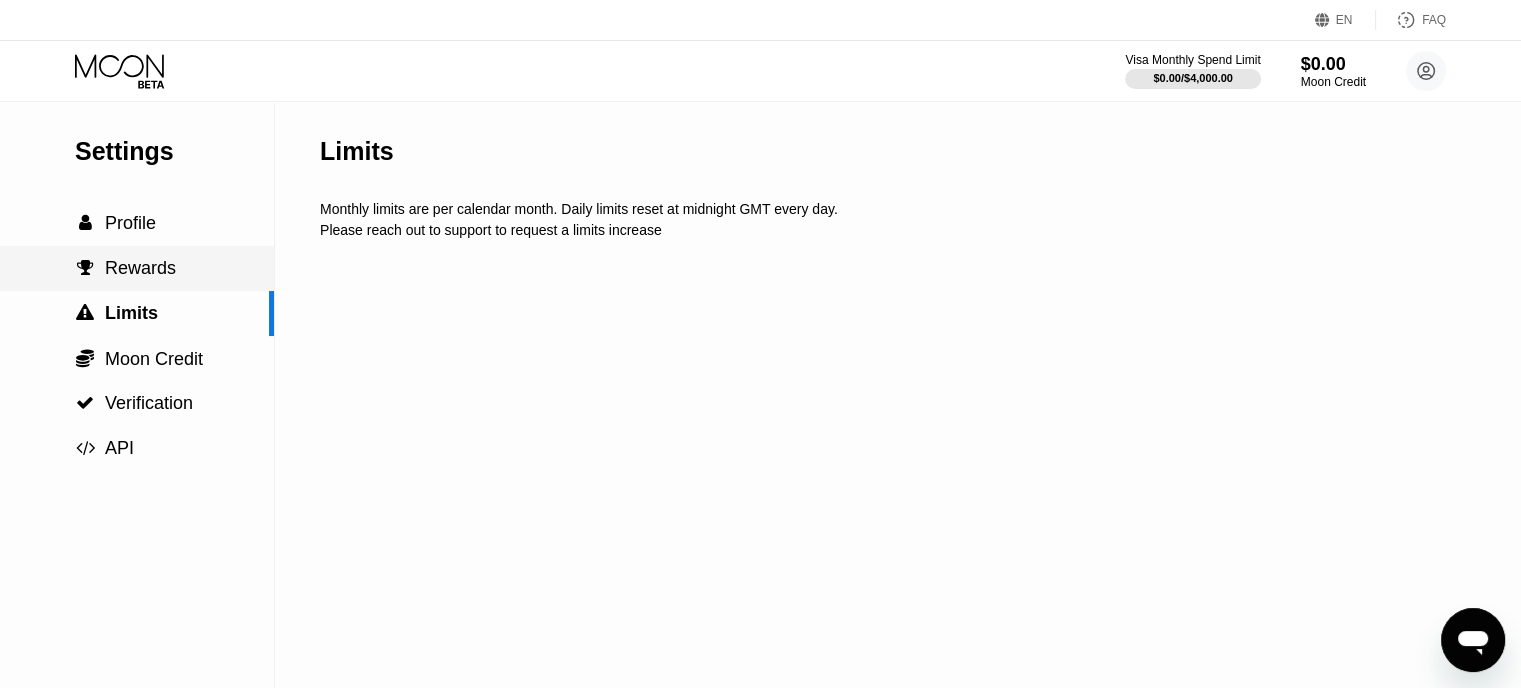 click on " Rewards" at bounding box center [137, 268] 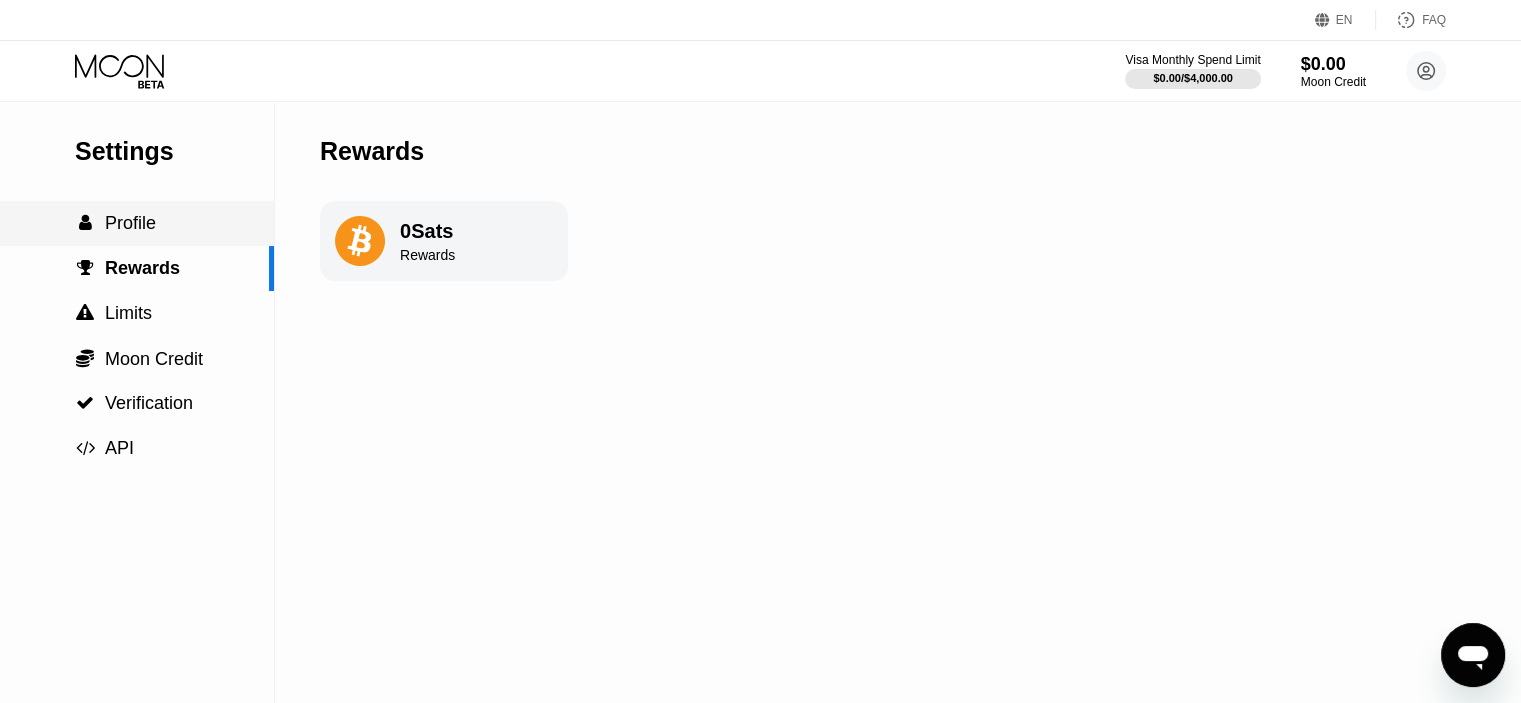 click on " Profile" at bounding box center (137, 223) 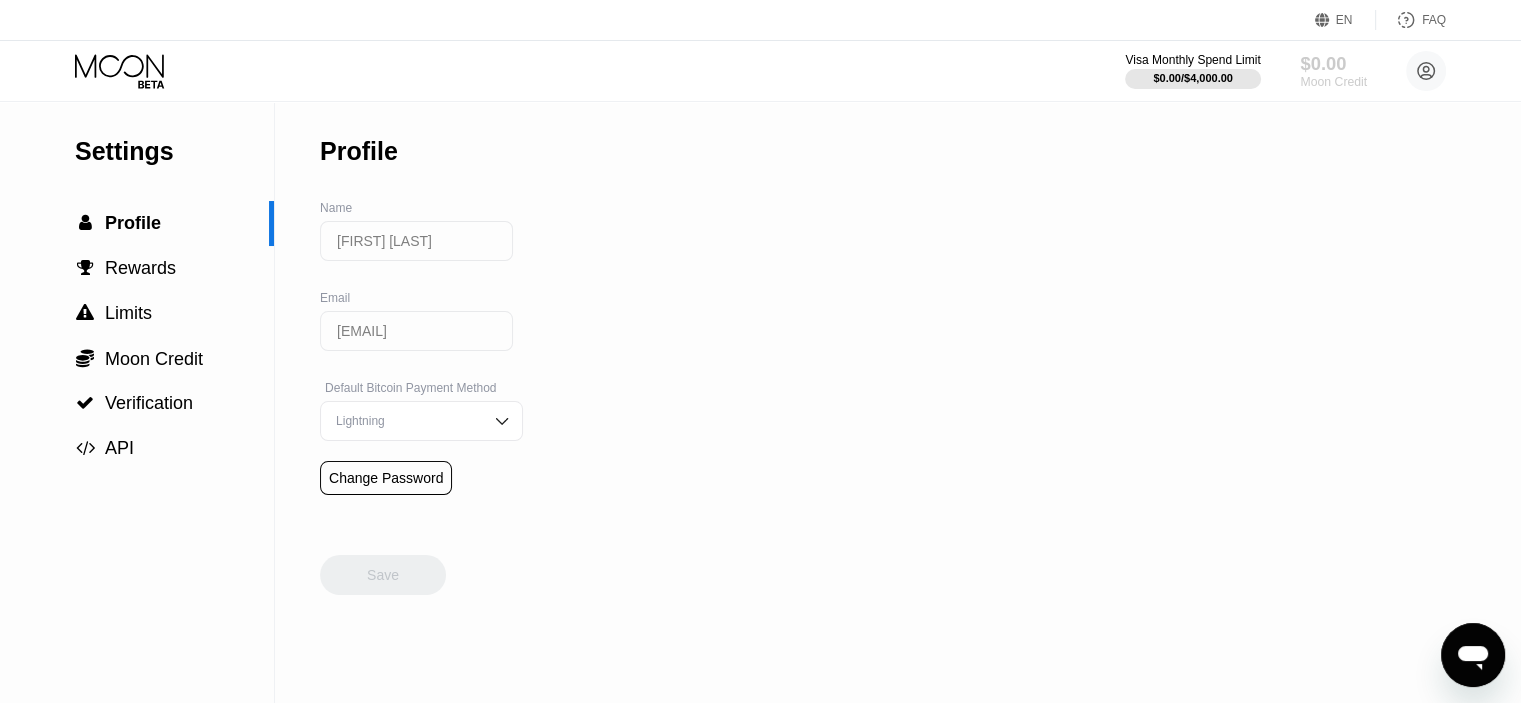 click on "$0.00" at bounding box center (1333, 63) 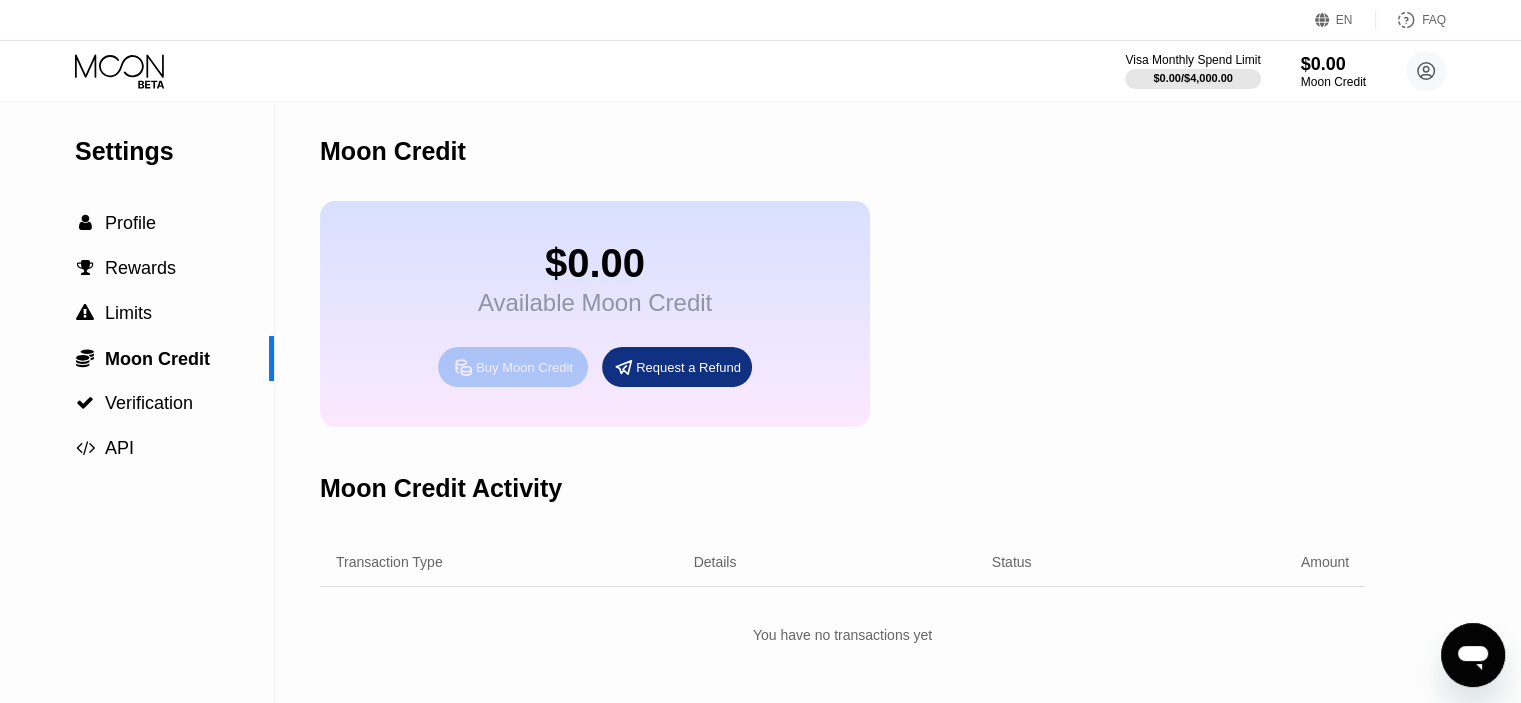 click on "Buy Moon Credit" at bounding box center [524, 367] 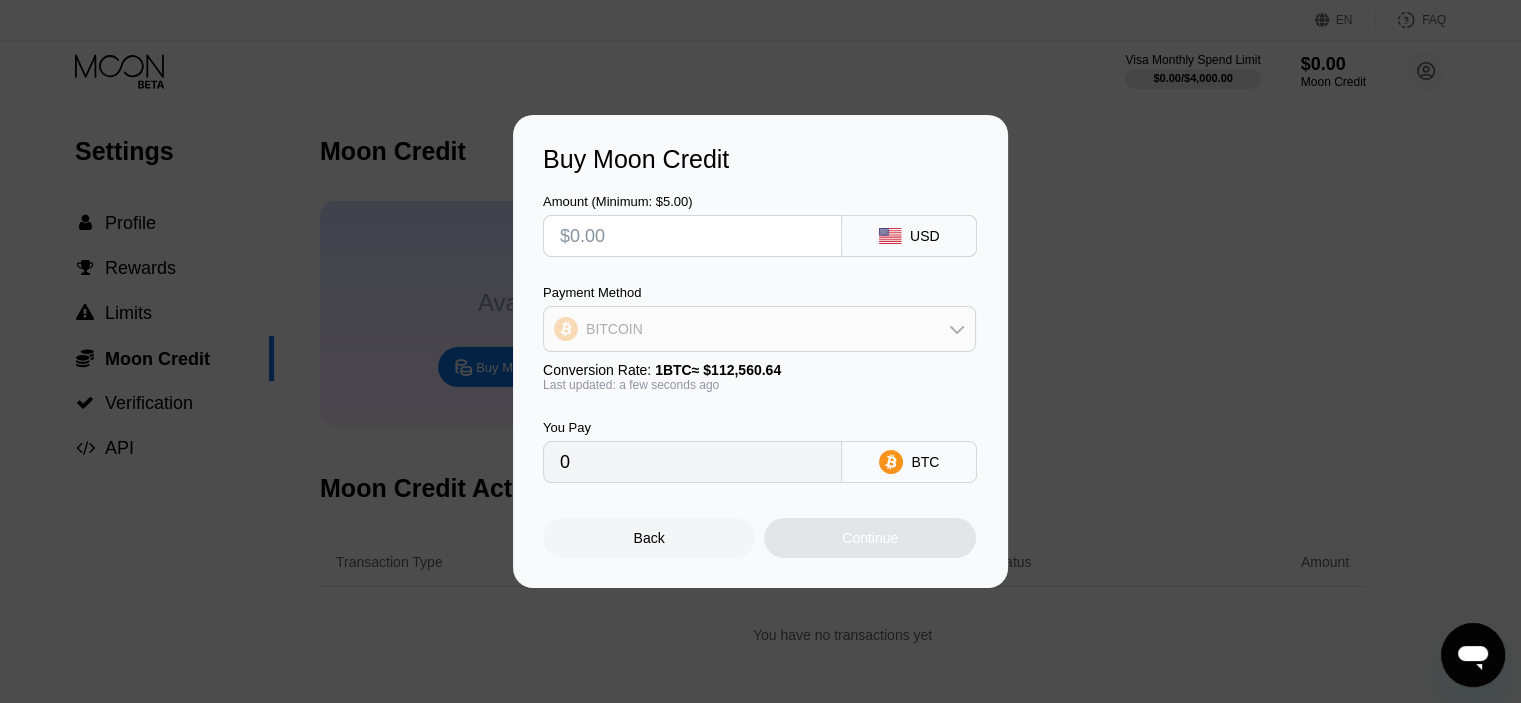 click on "BITCOIN" at bounding box center [759, 329] 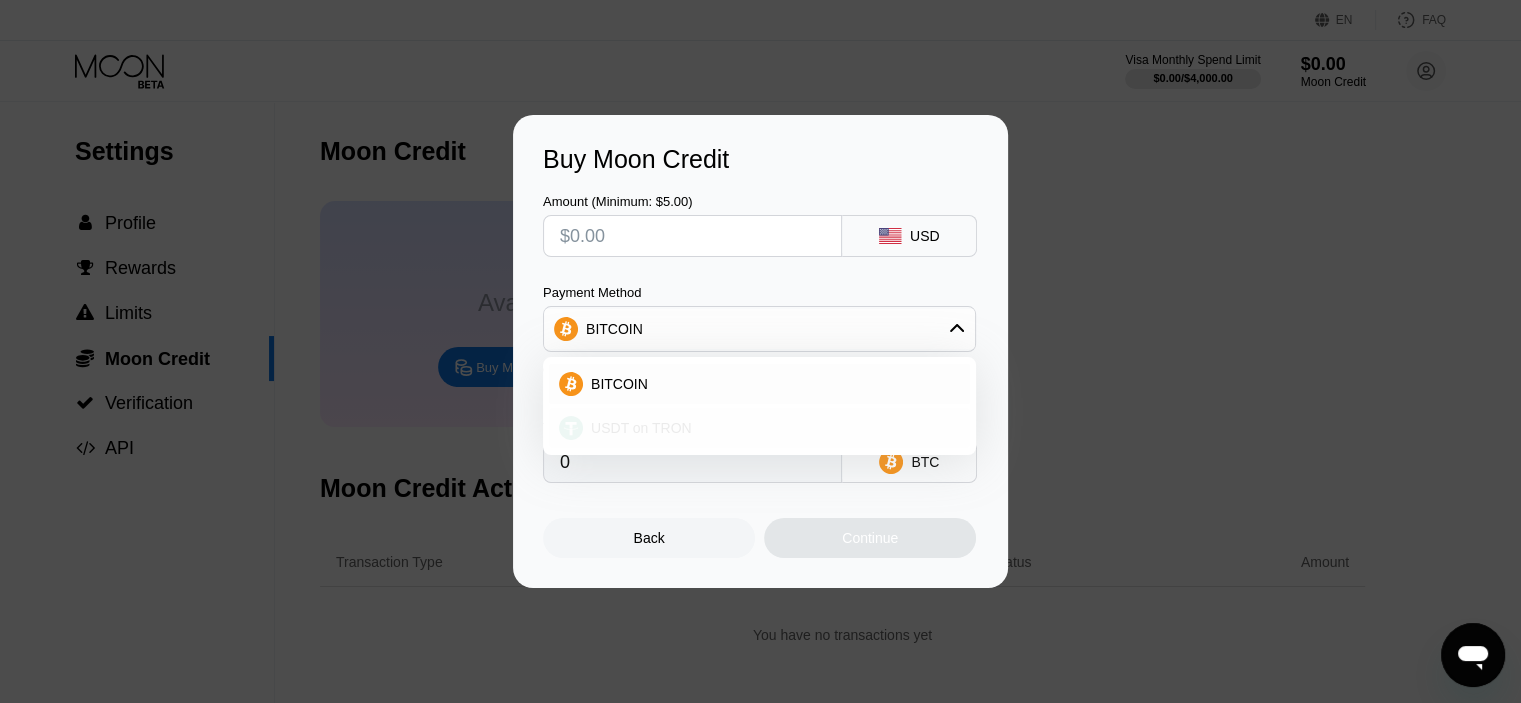 click on "USDT on TRON" at bounding box center (759, 428) 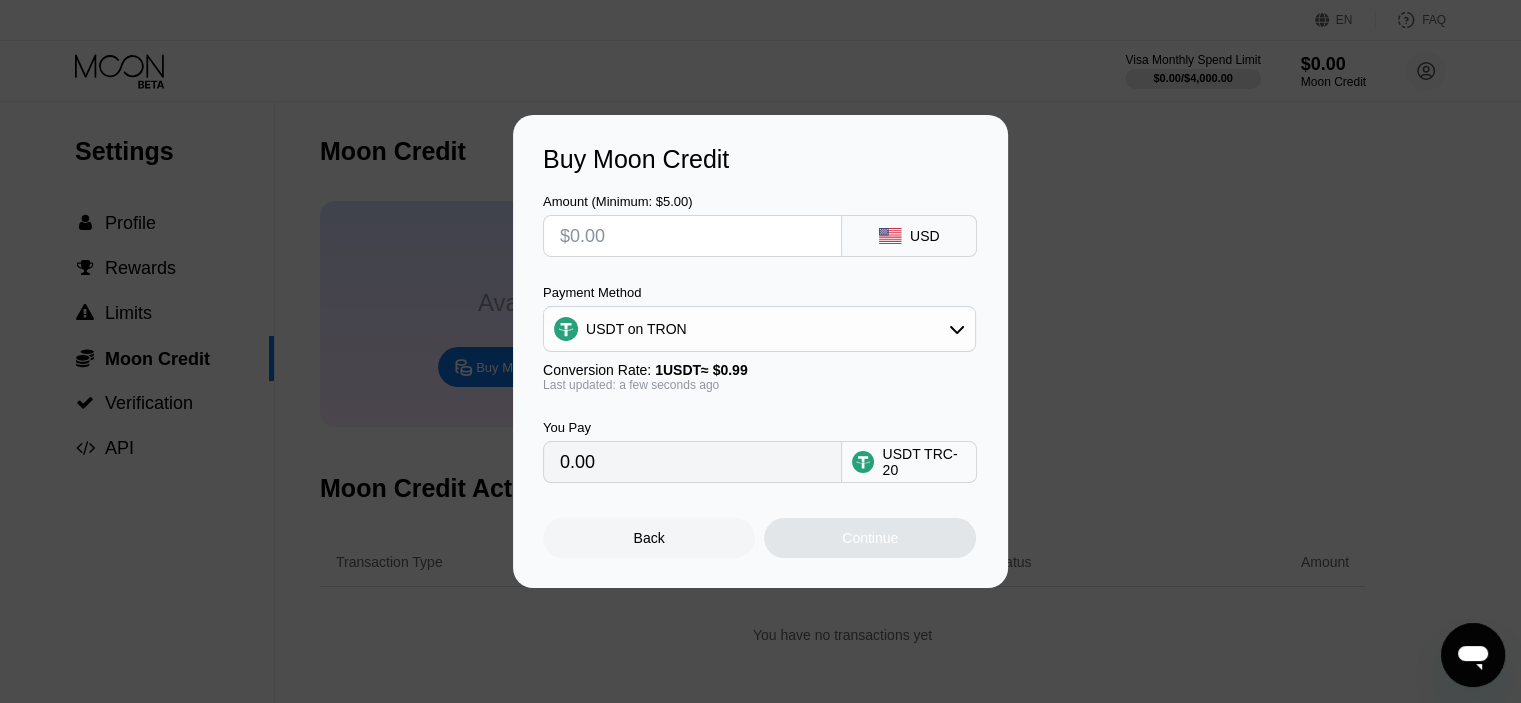 click at bounding box center [692, 236] 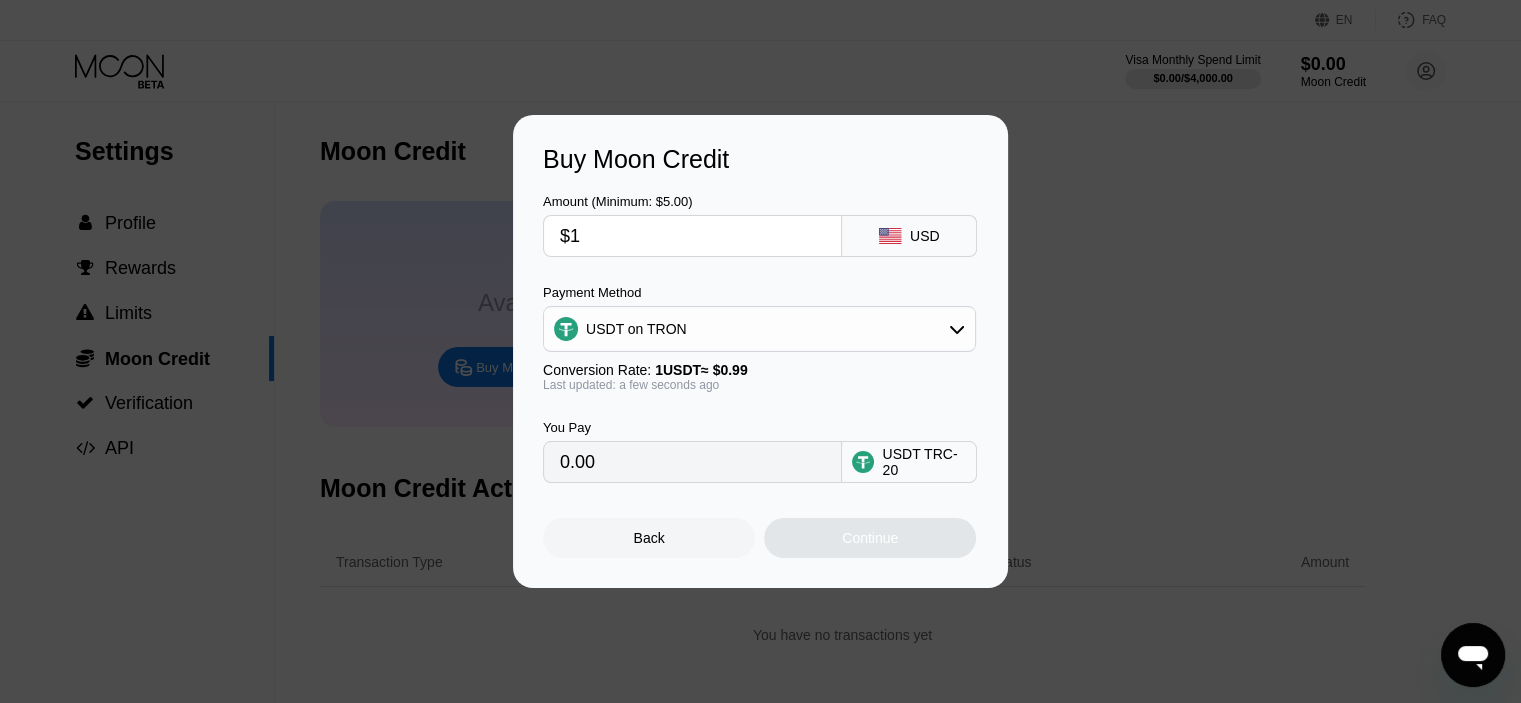 type on "1.01" 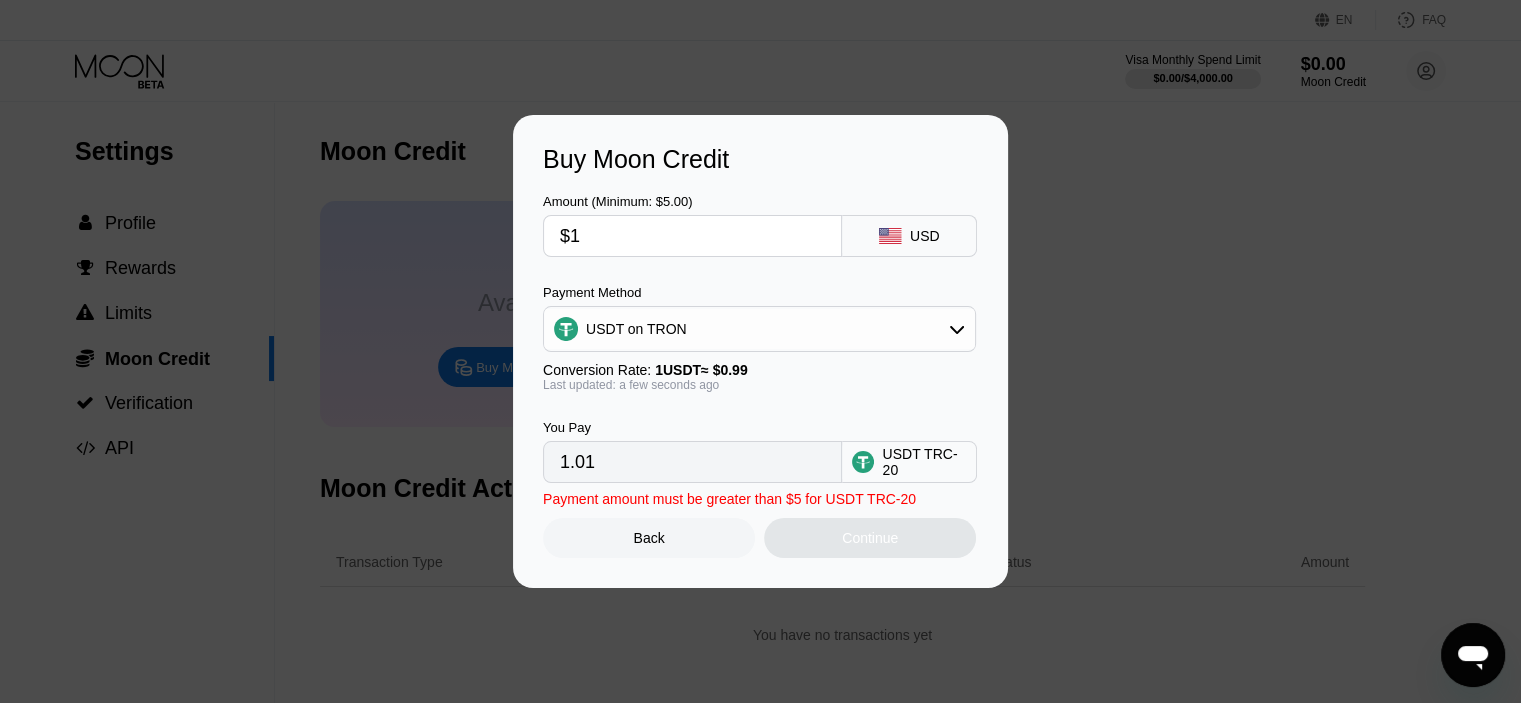 type on "$10" 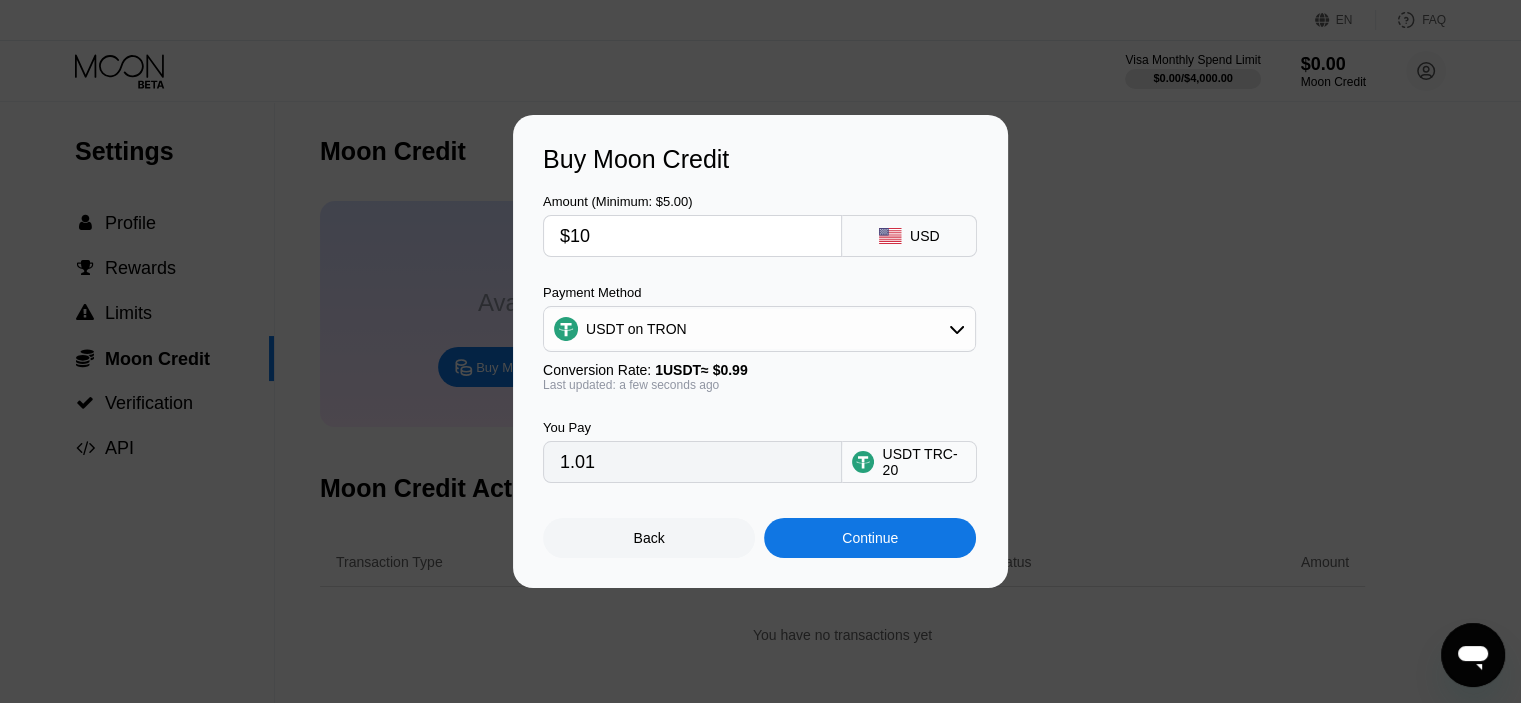 type on "10.10" 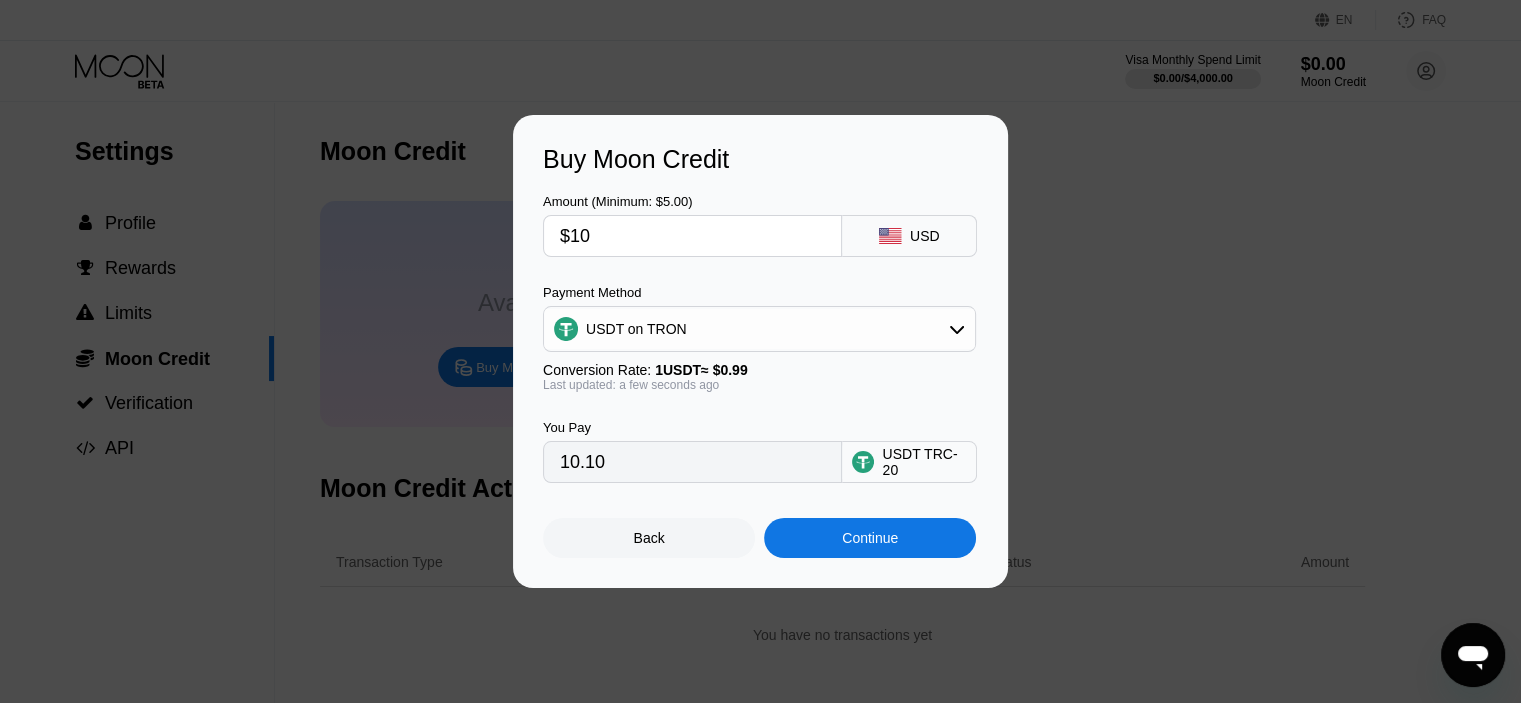 click on "USDT TRC-20" at bounding box center [924, 462] 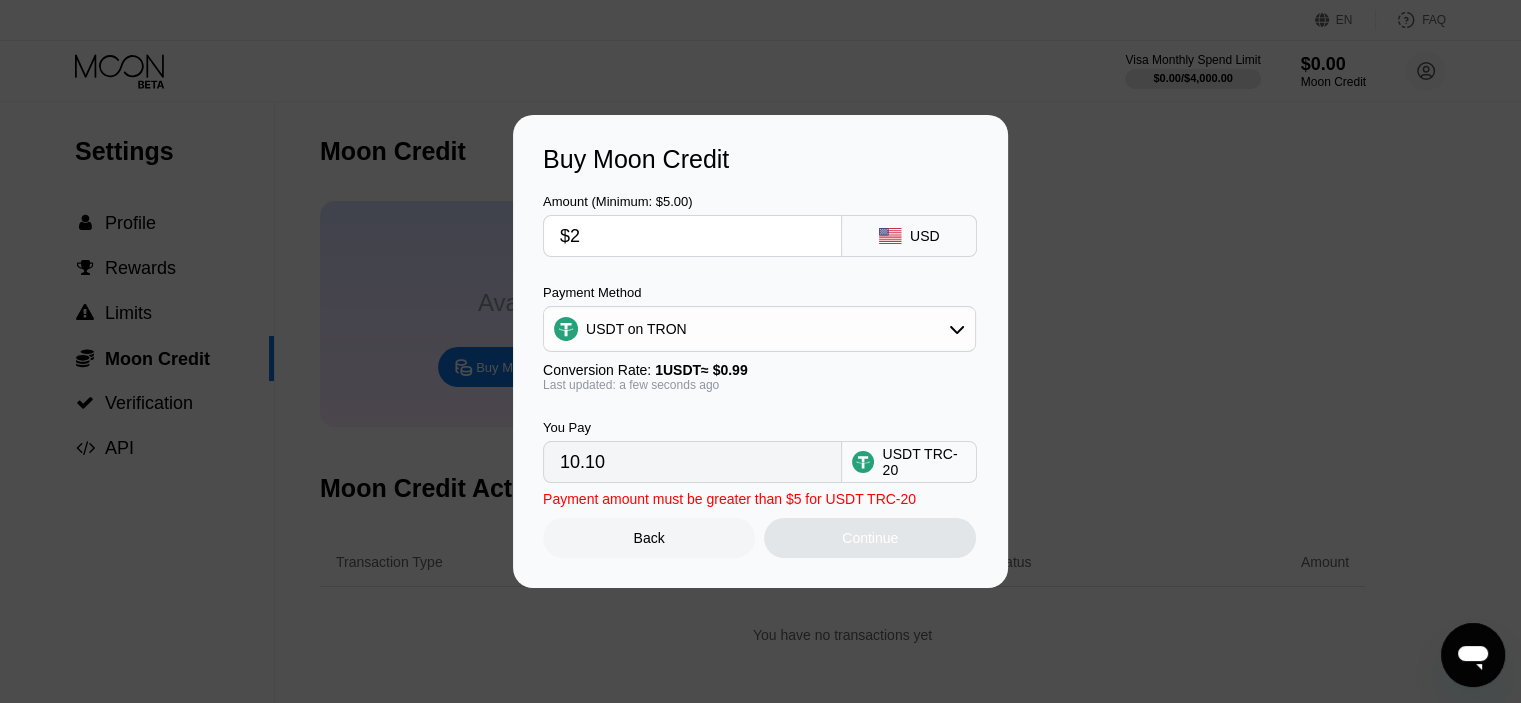 type on "2.02" 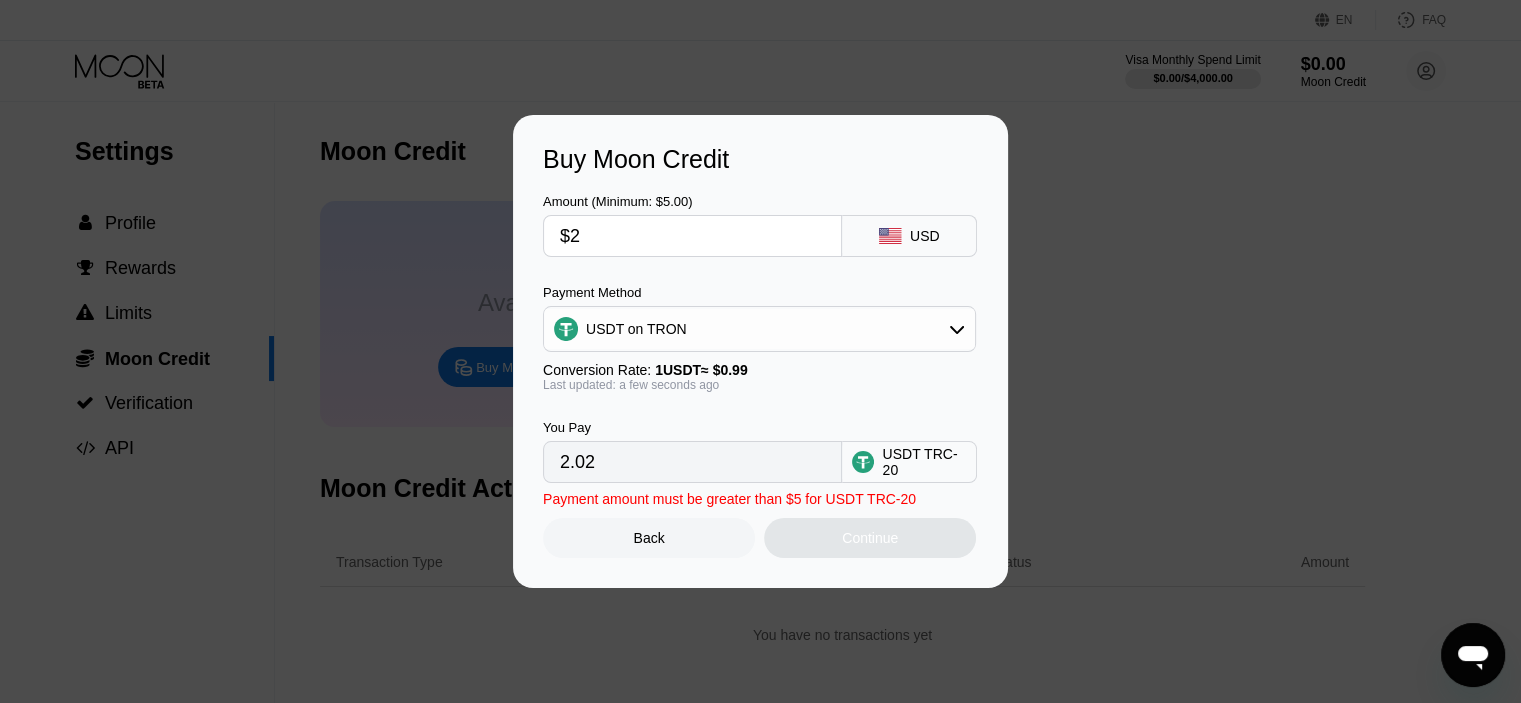 type on "$20" 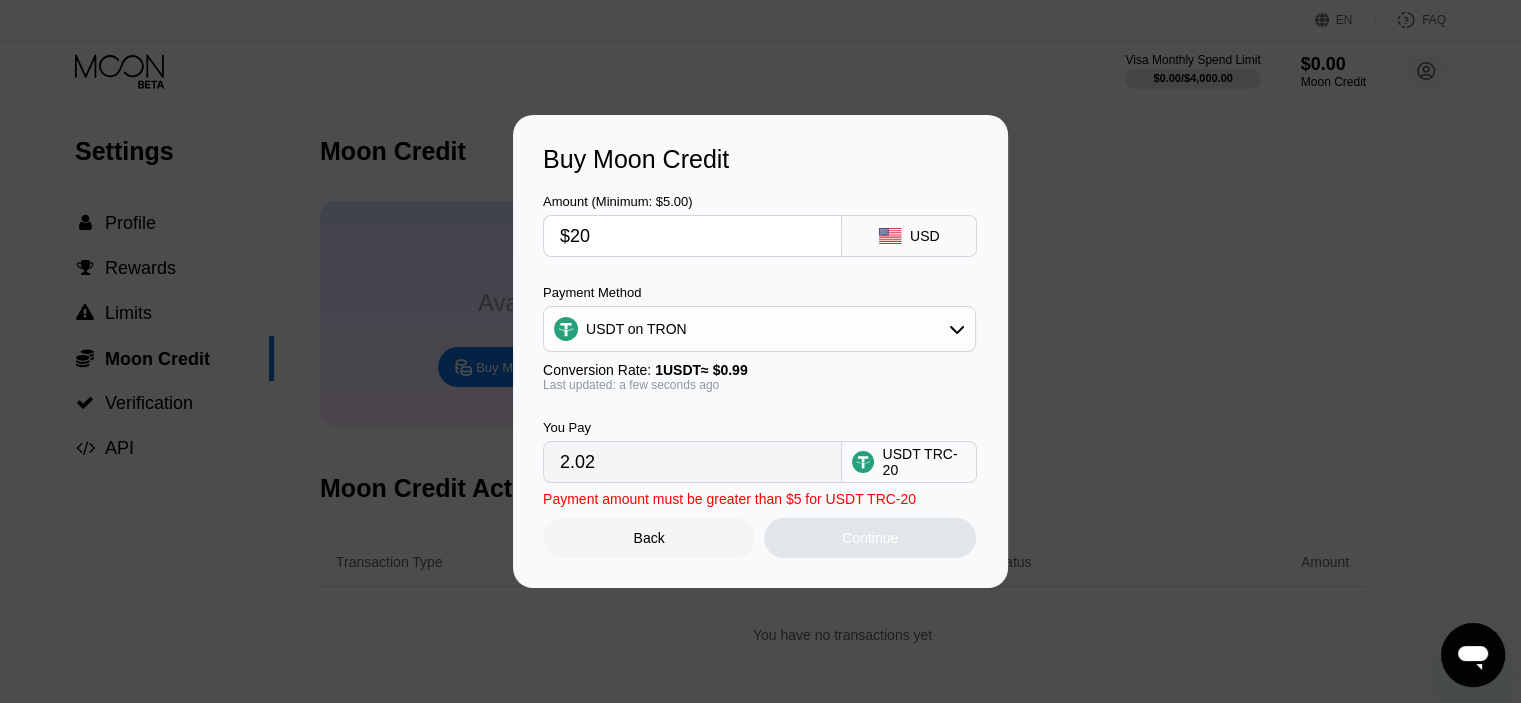 type on "20.20" 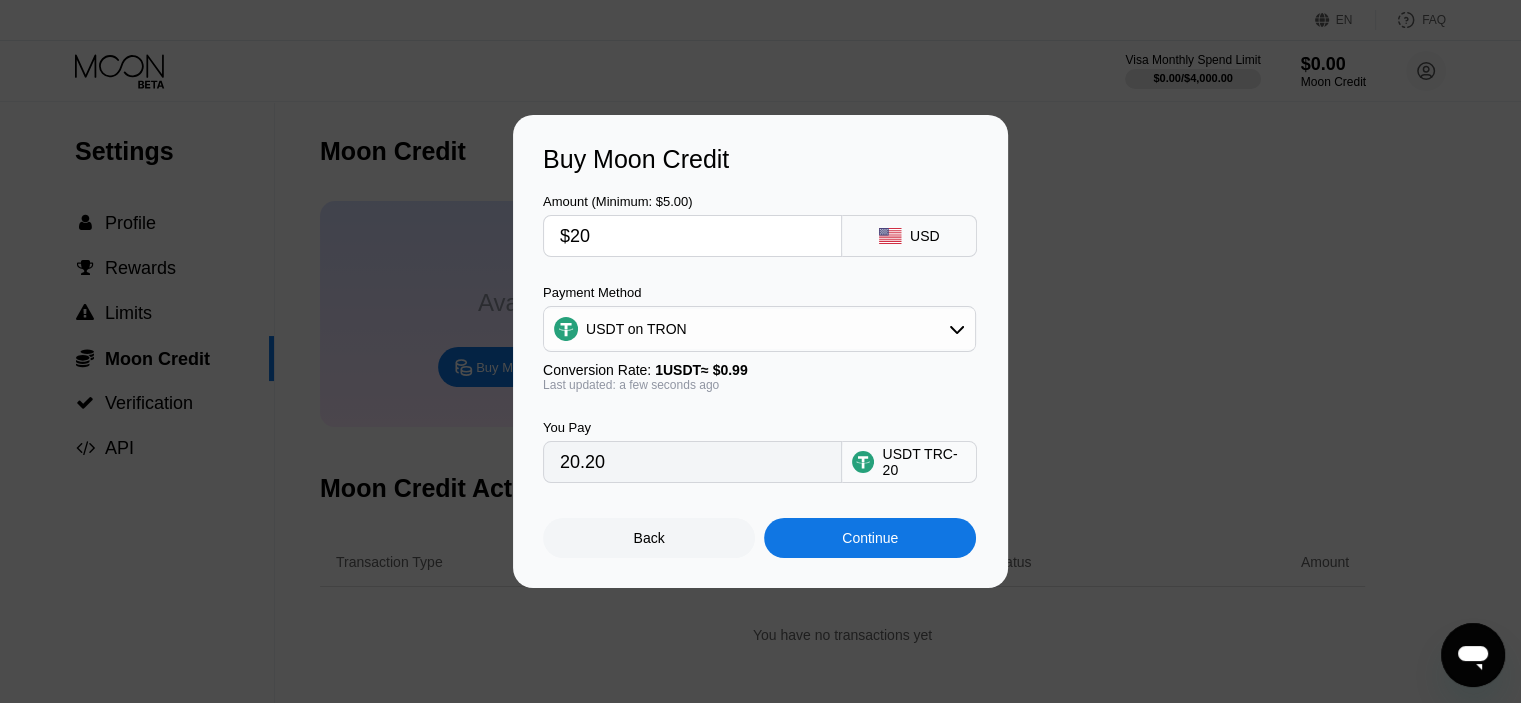 type on "$2" 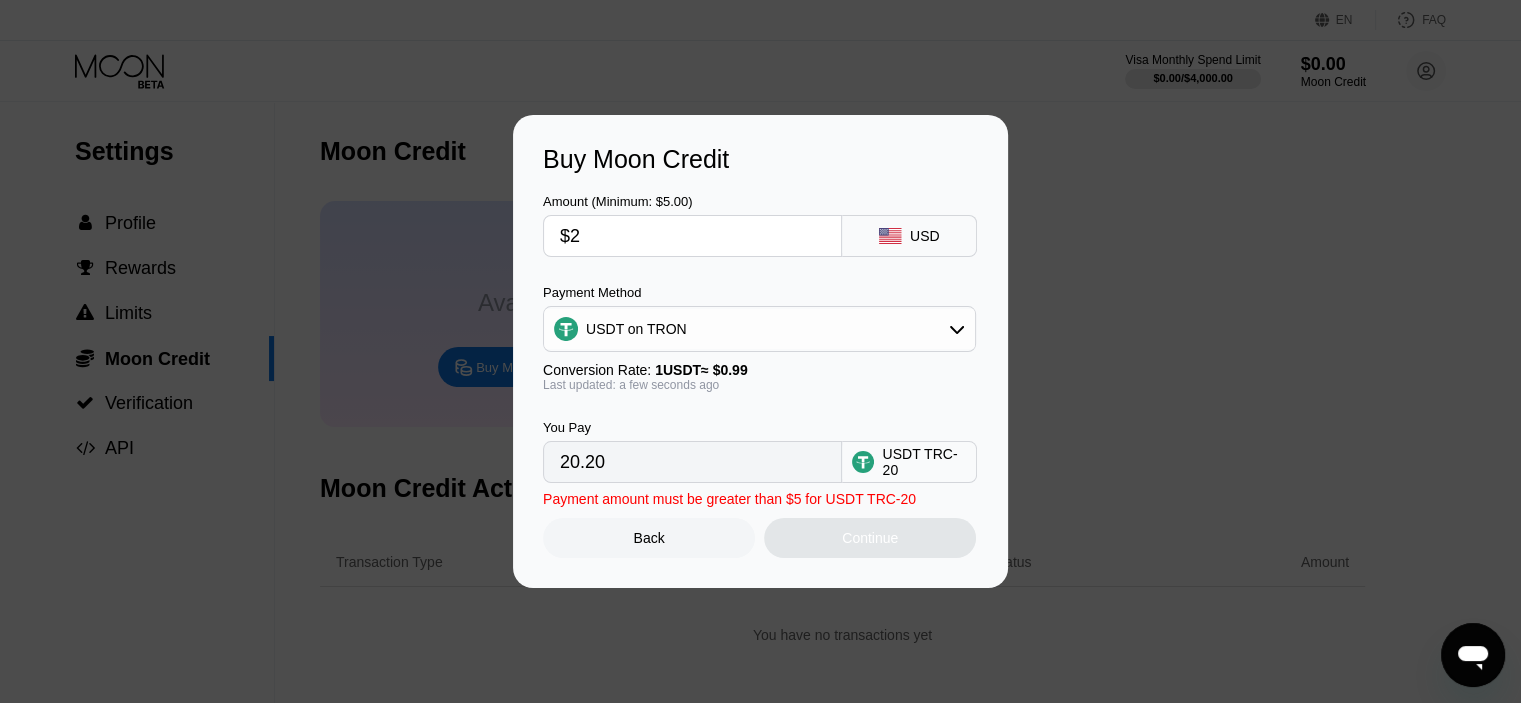 type on "2.02" 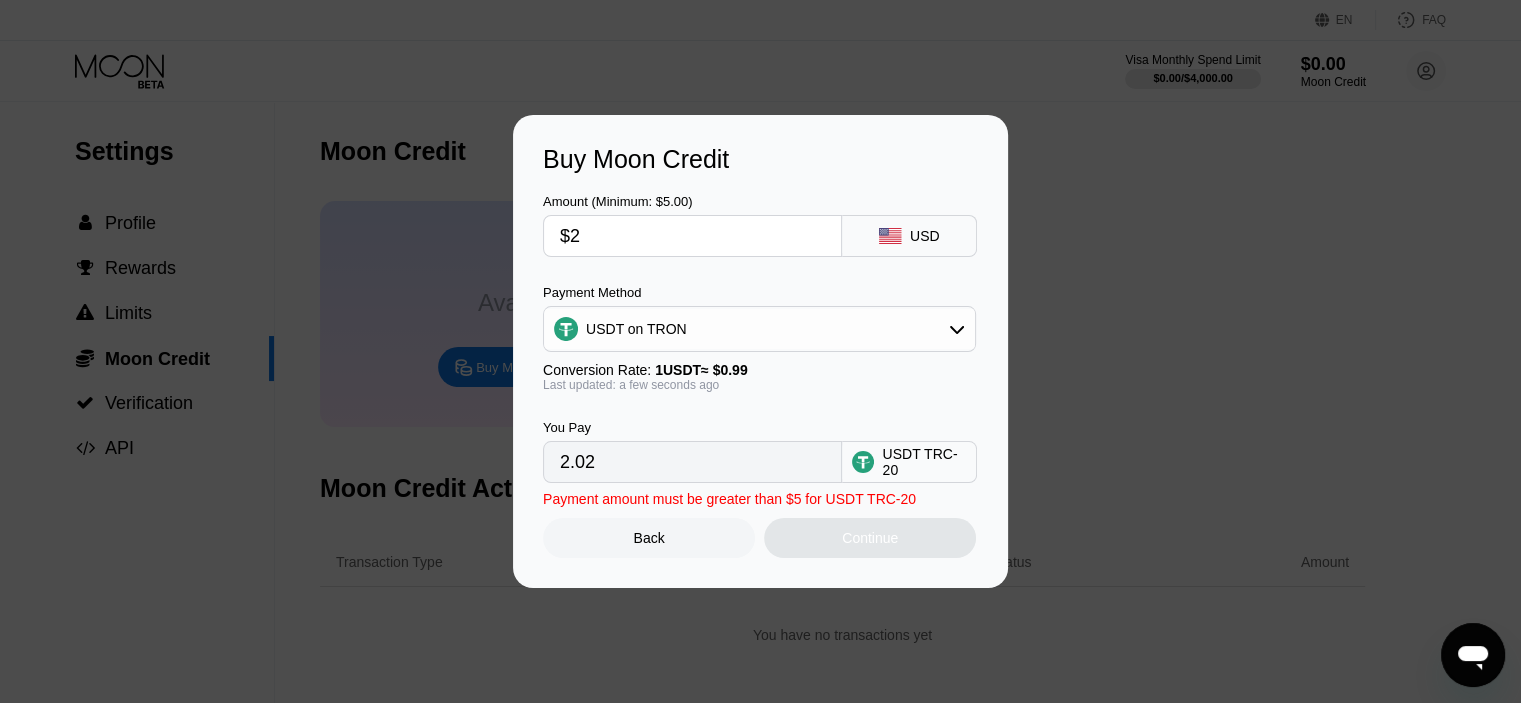 type 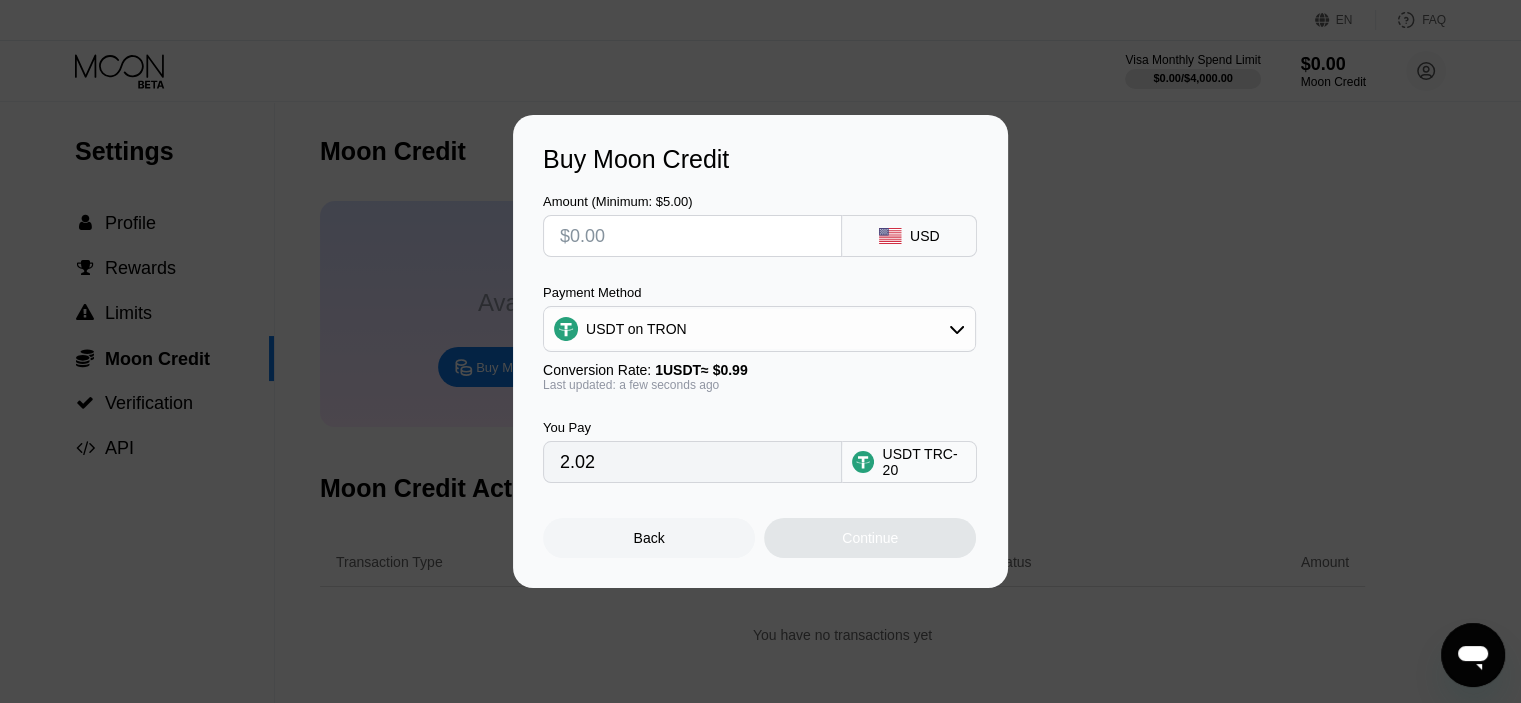 type on "0.00" 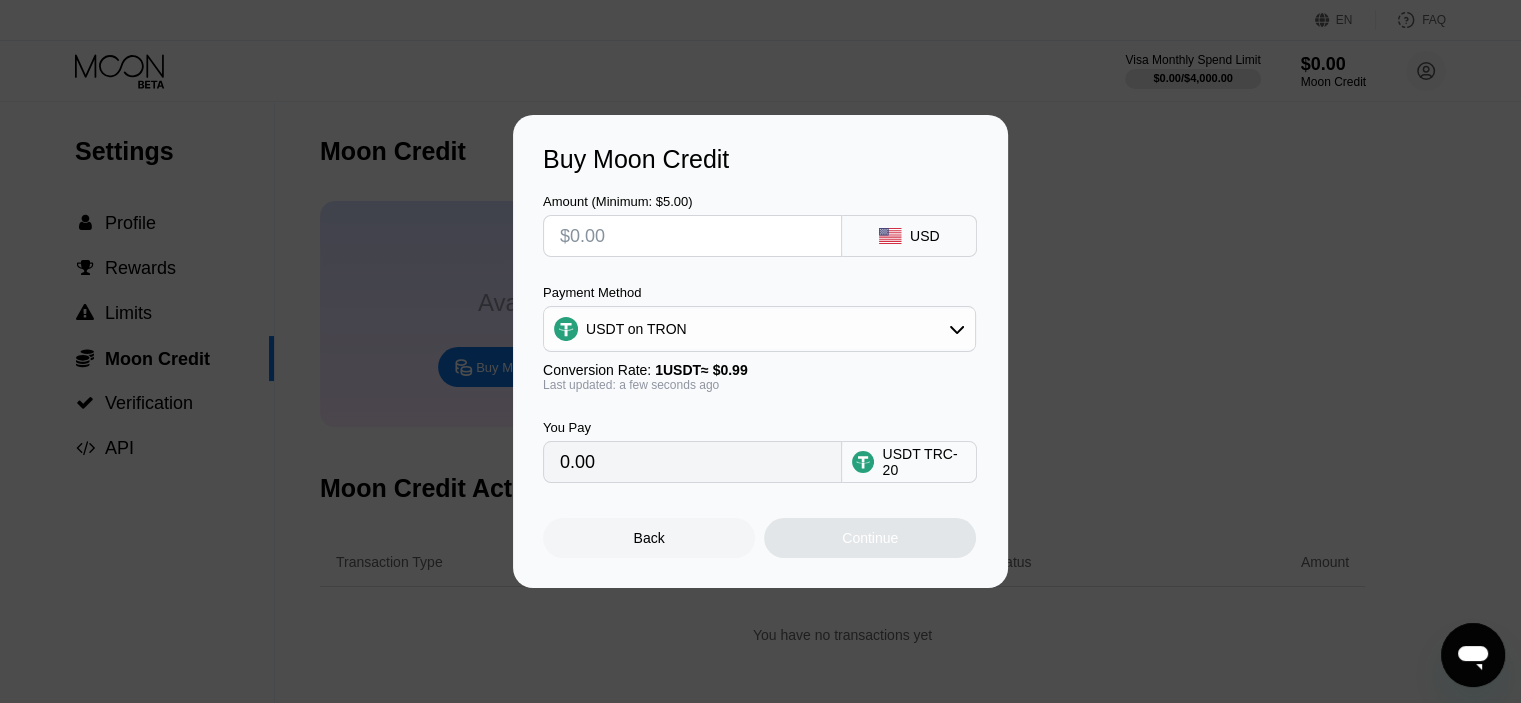 type on "$1" 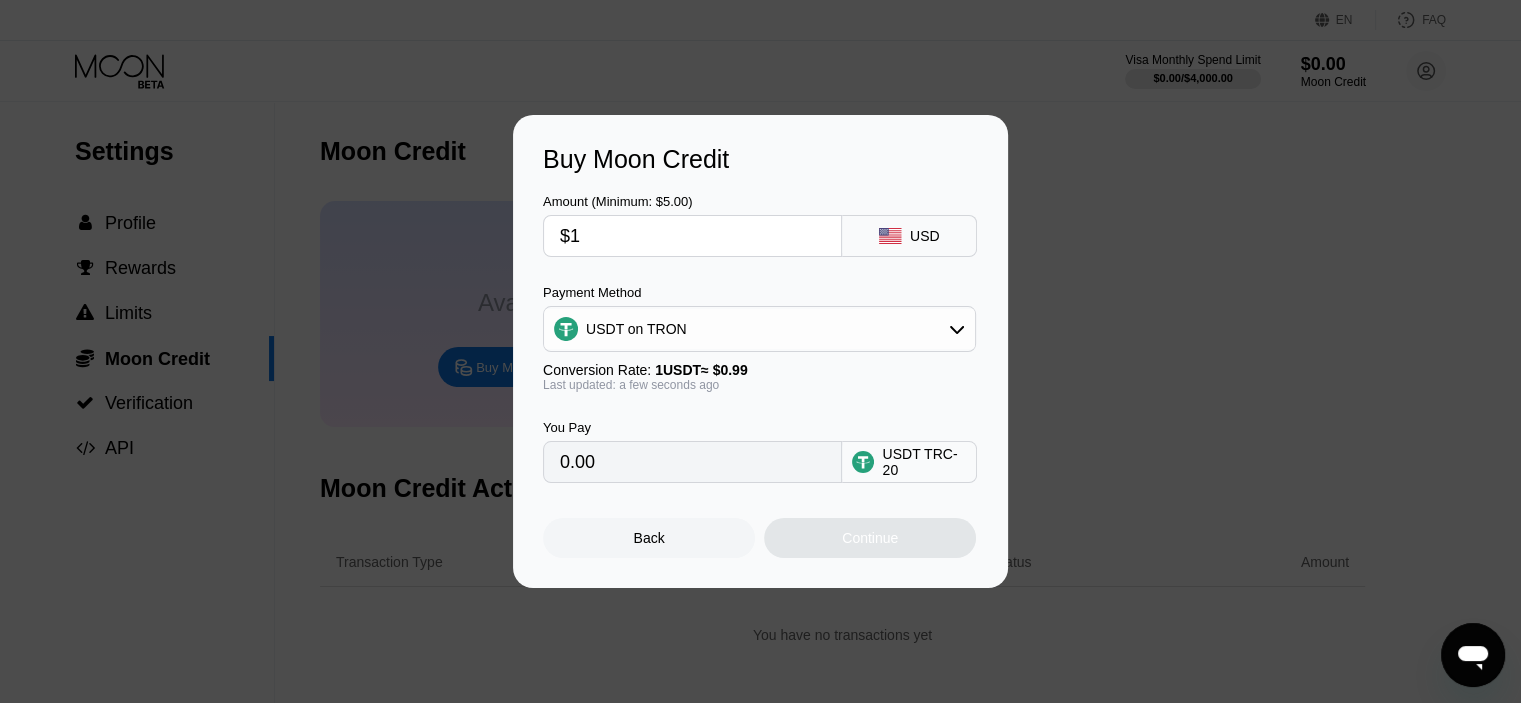 type on "1.01" 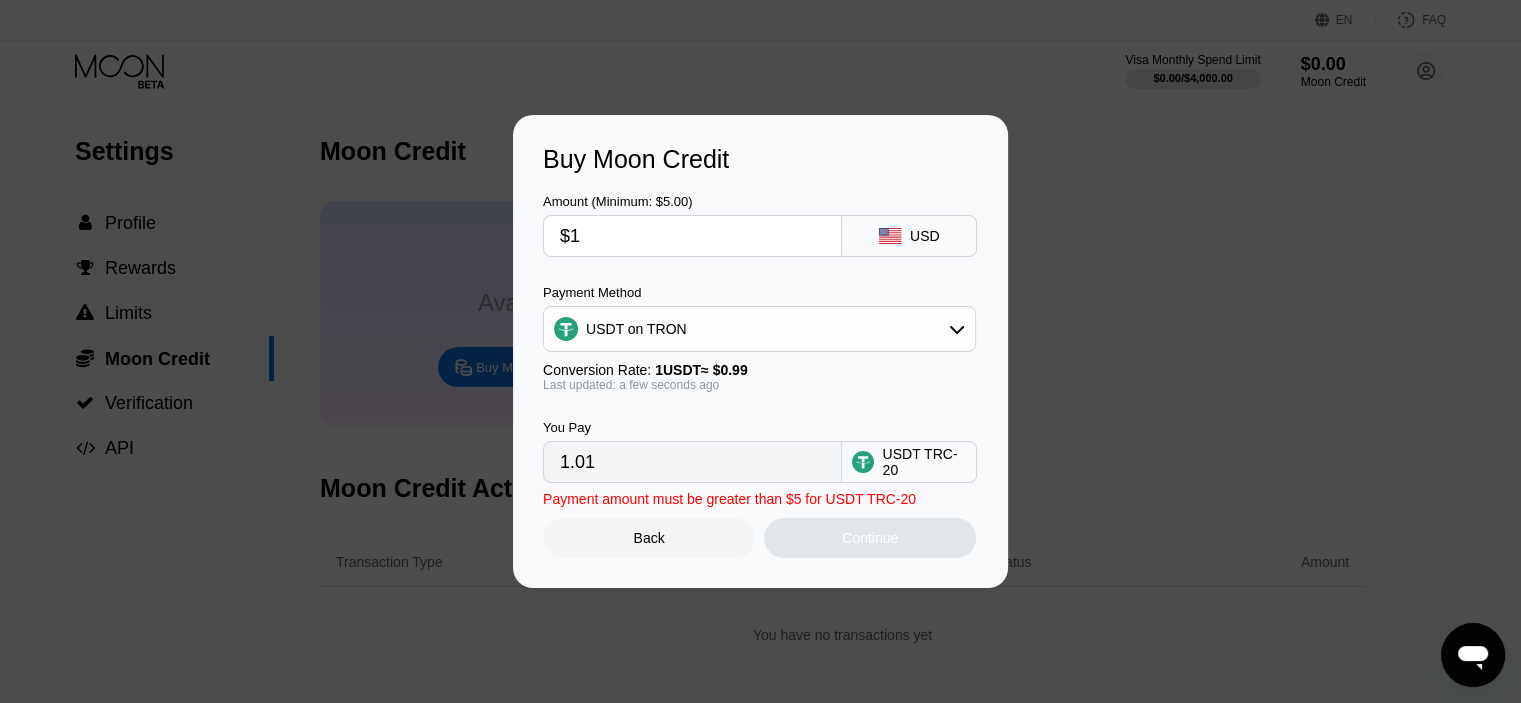 type on "$10" 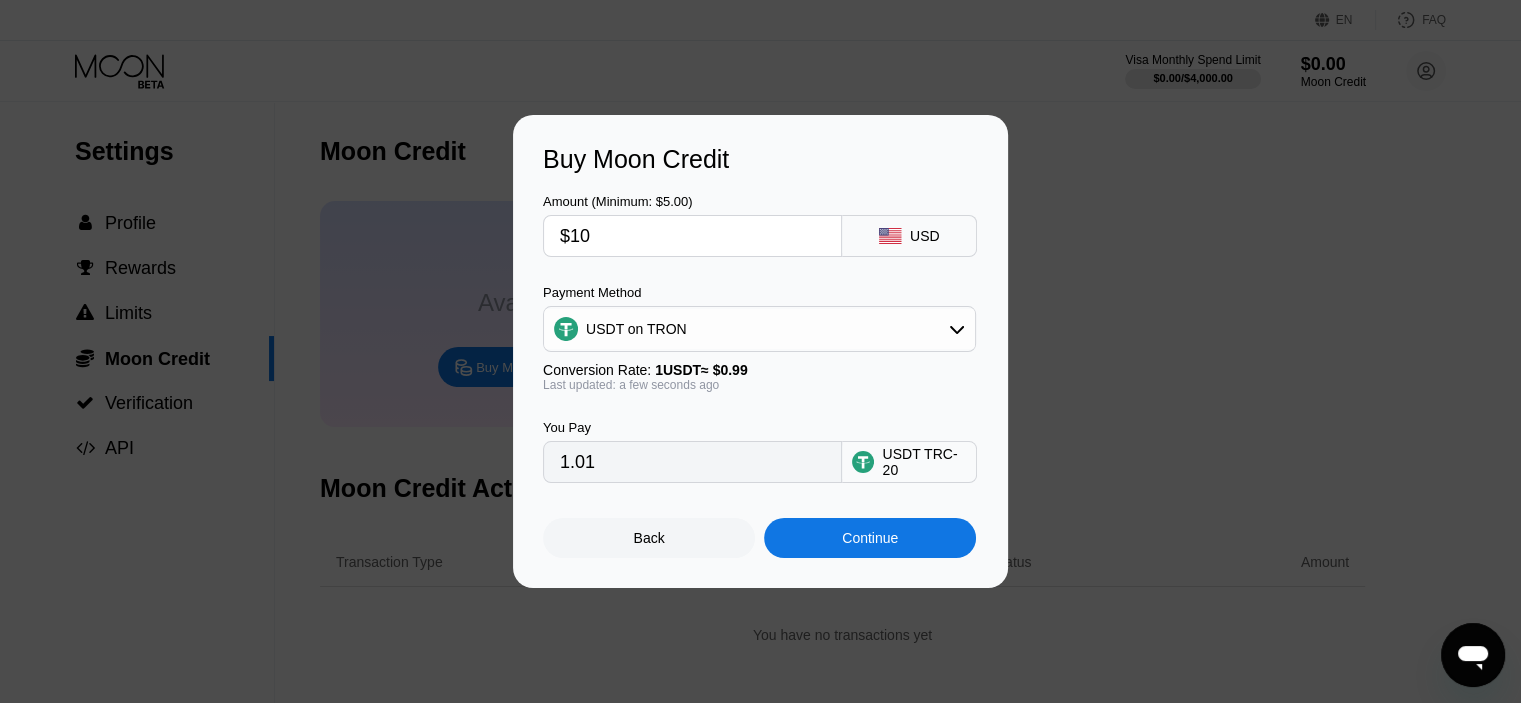 type on "10.10" 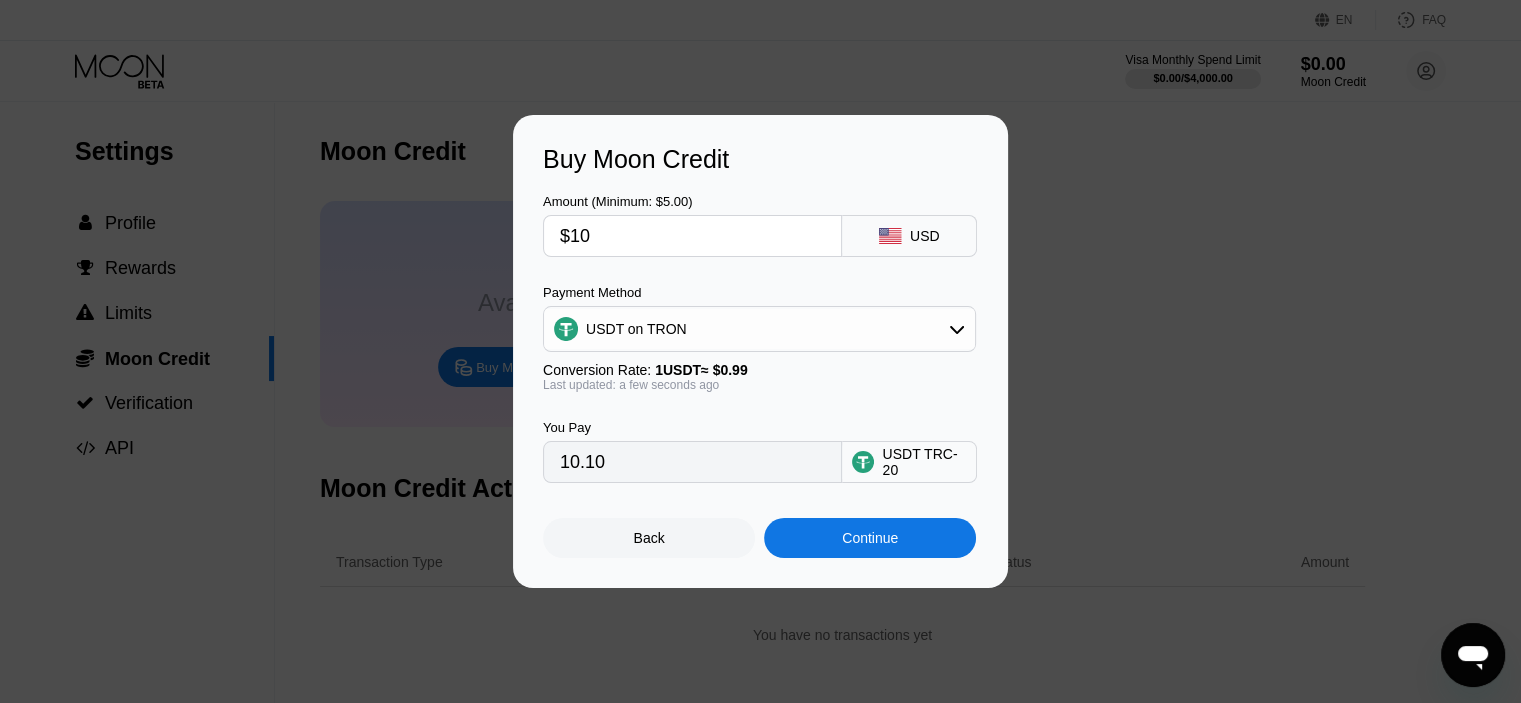 click 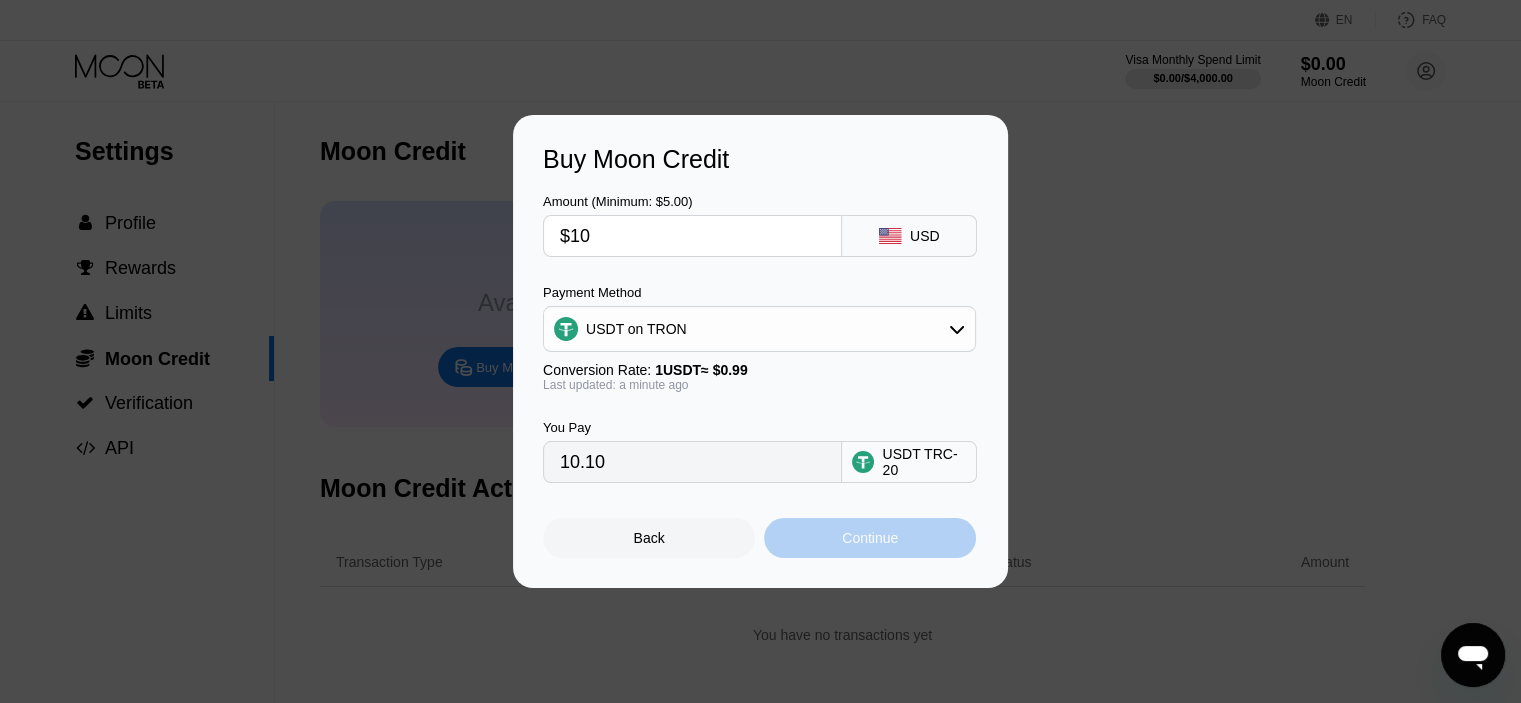 click on "Continue" at bounding box center (870, 538) 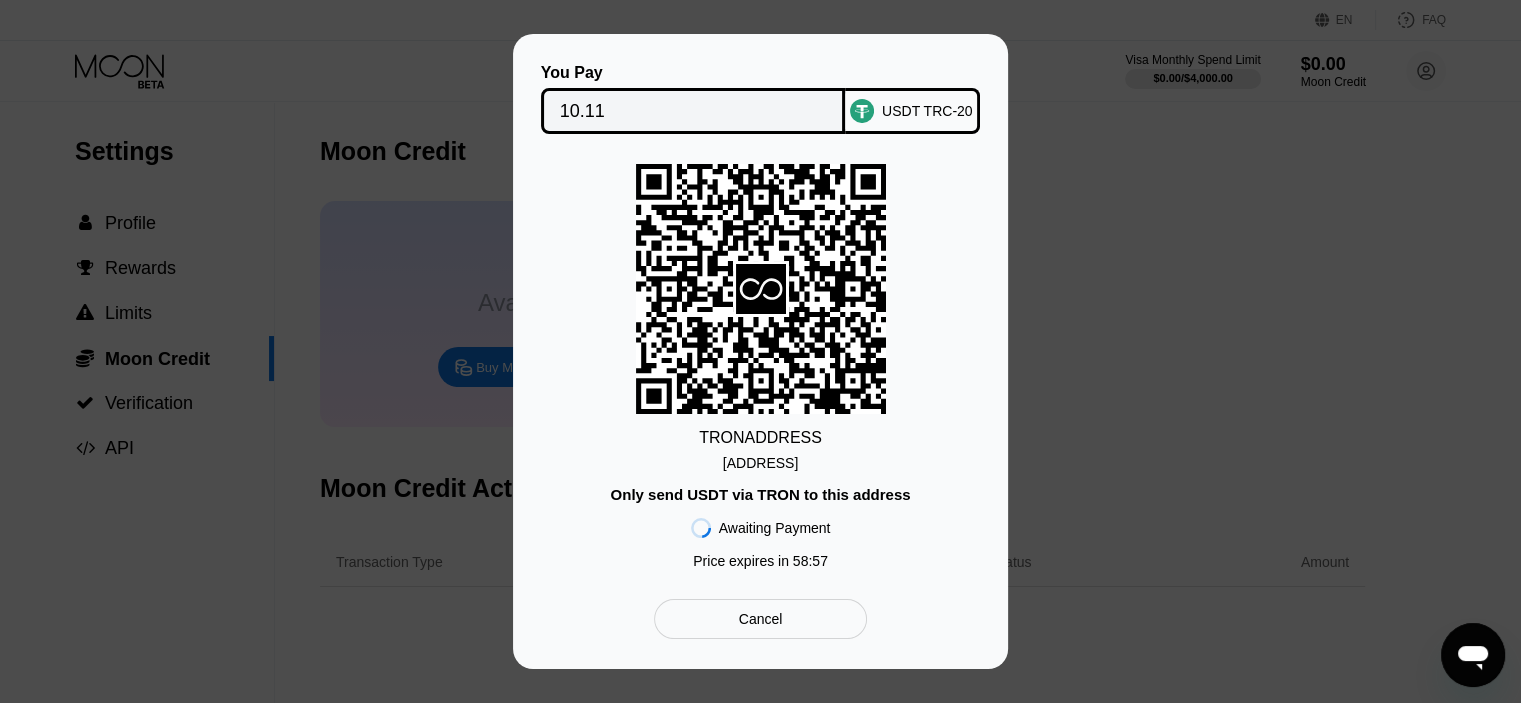 click on "You Pay 10.11 USDT TRC-20 TRON  ADDRESS TBazYvmP4gpH5xA...UNN4cW53rYCs31S Only send USDT via TRON to this address Awaiting Payment Price expires in   58 : 57 Cancel" at bounding box center [760, 351] 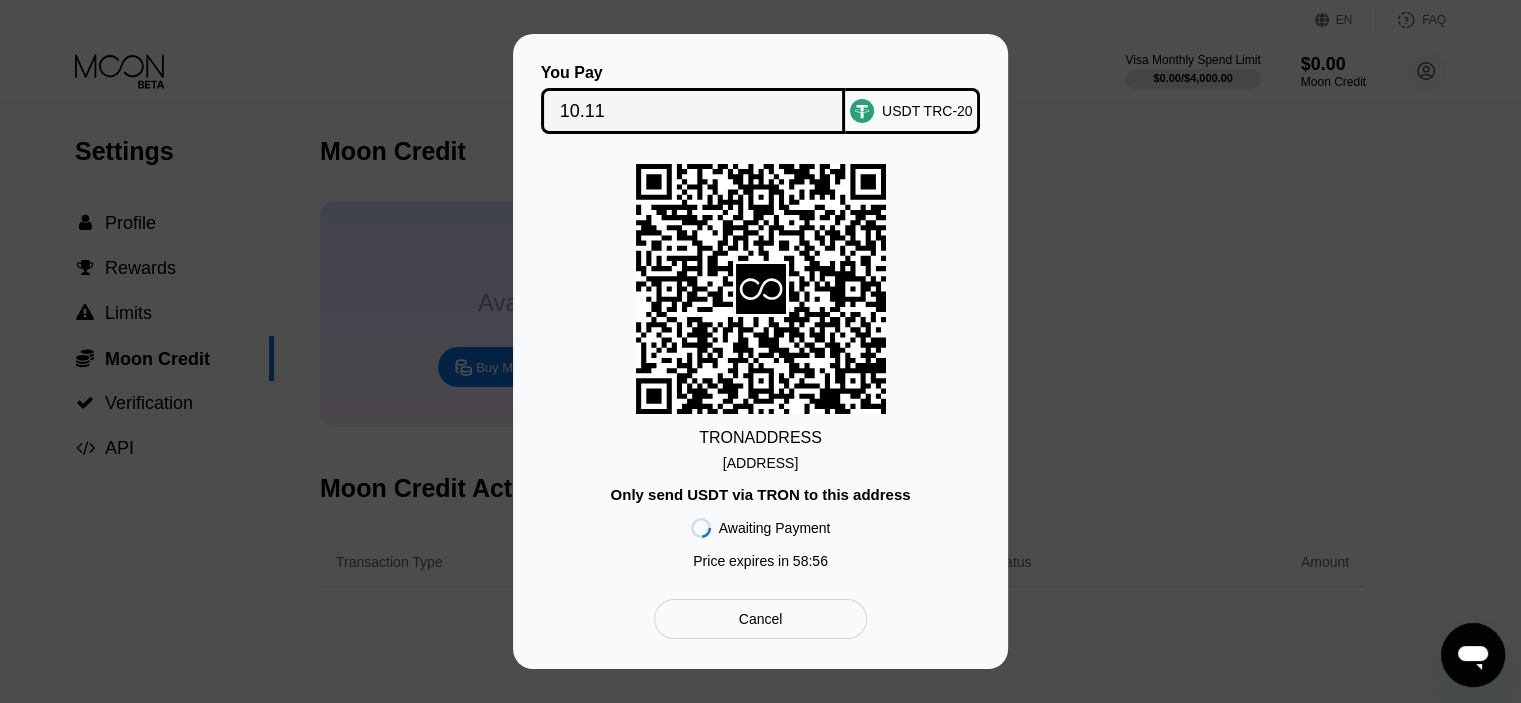 click on "Cancel" at bounding box center [760, 619] 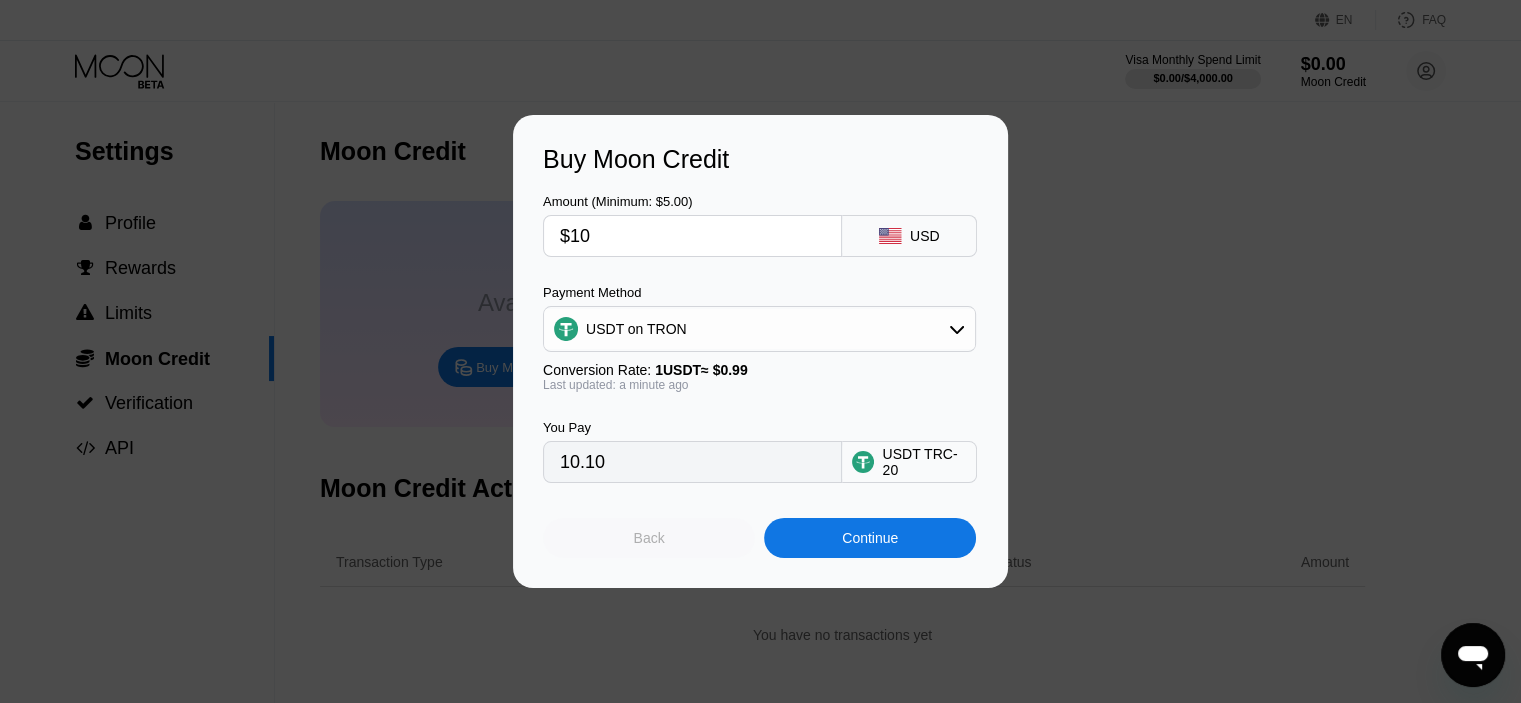 click on "Back" at bounding box center (649, 538) 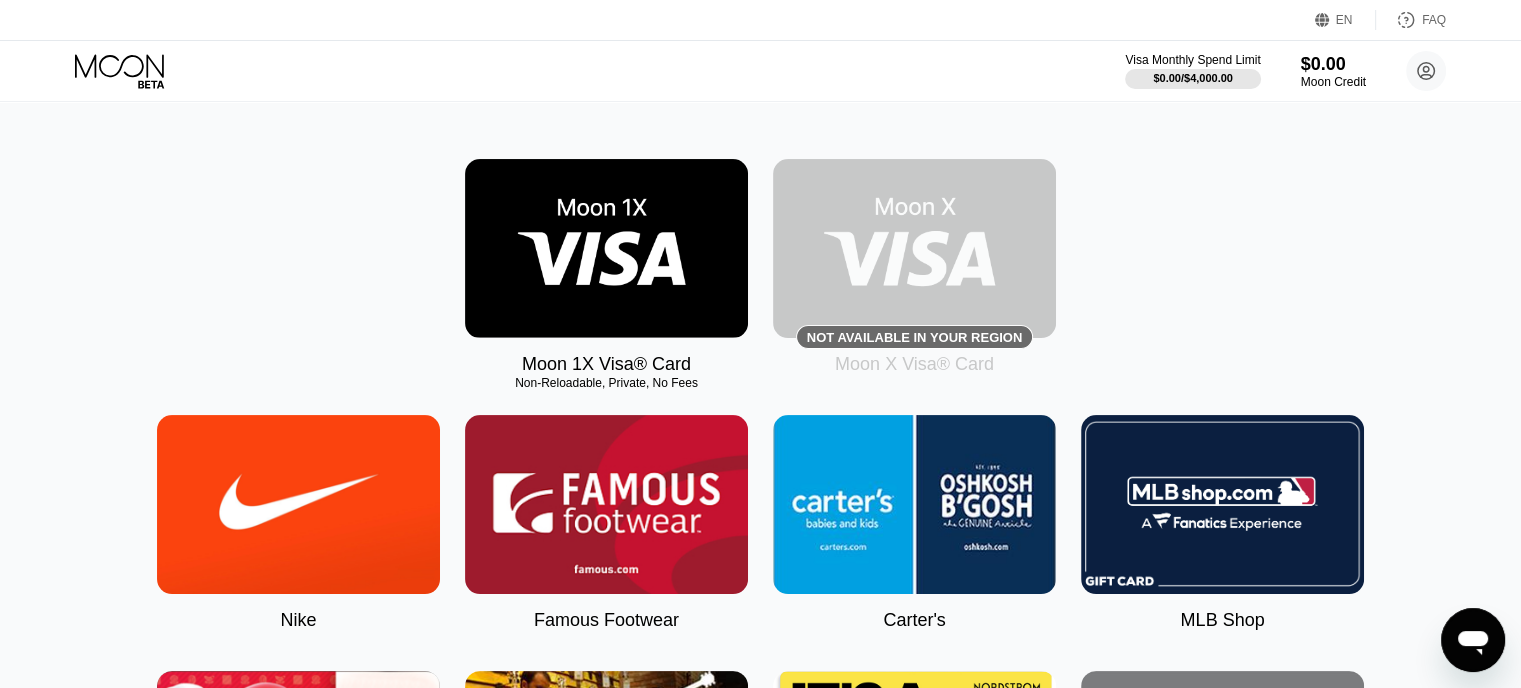 scroll, scrollTop: 0, scrollLeft: 0, axis: both 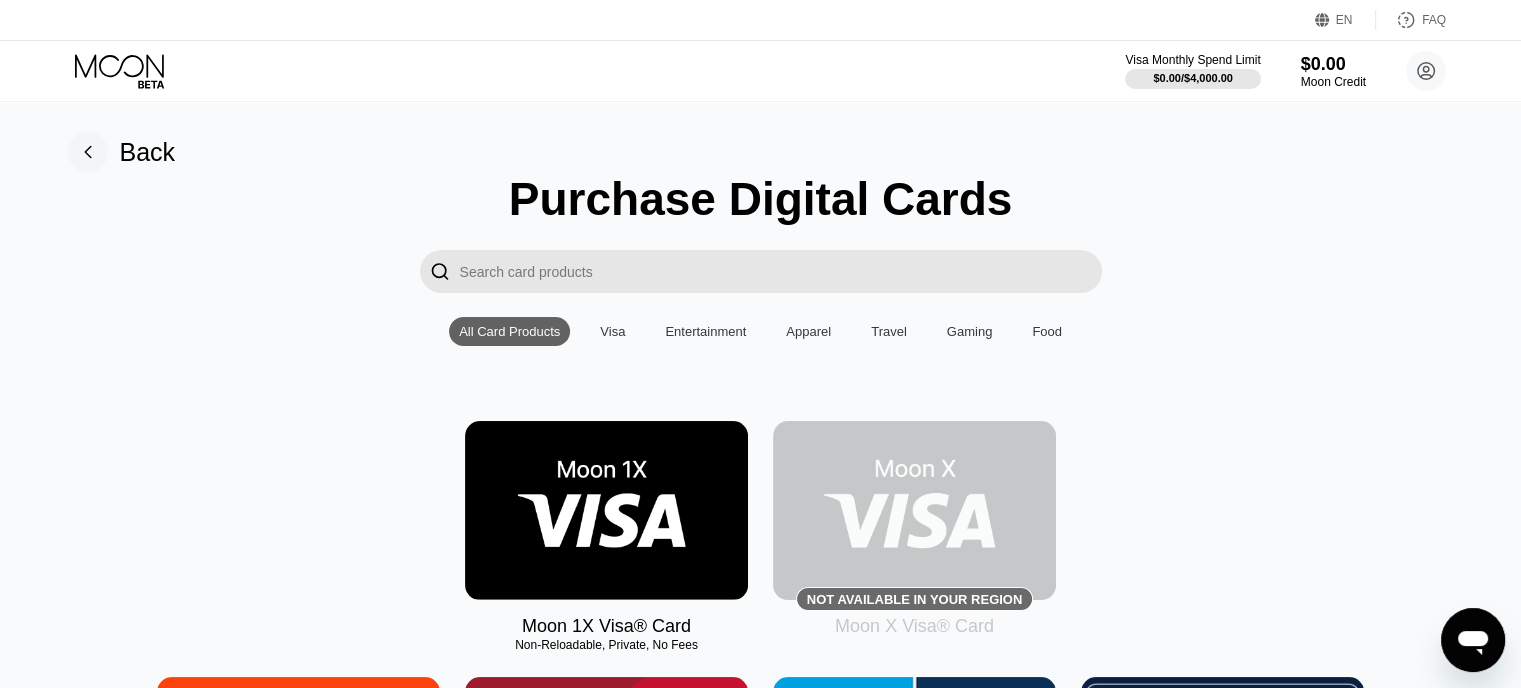 click at bounding box center (781, 271) 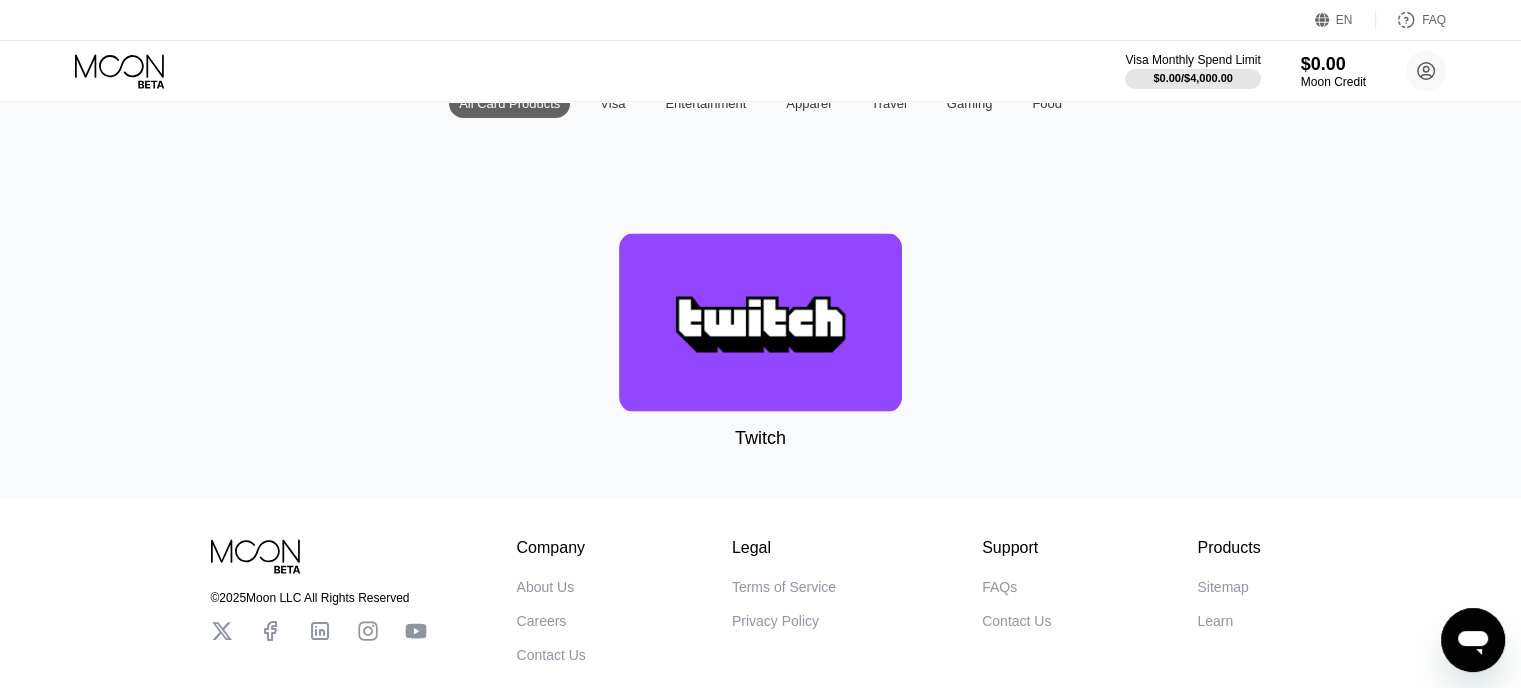 scroll, scrollTop: 0, scrollLeft: 0, axis: both 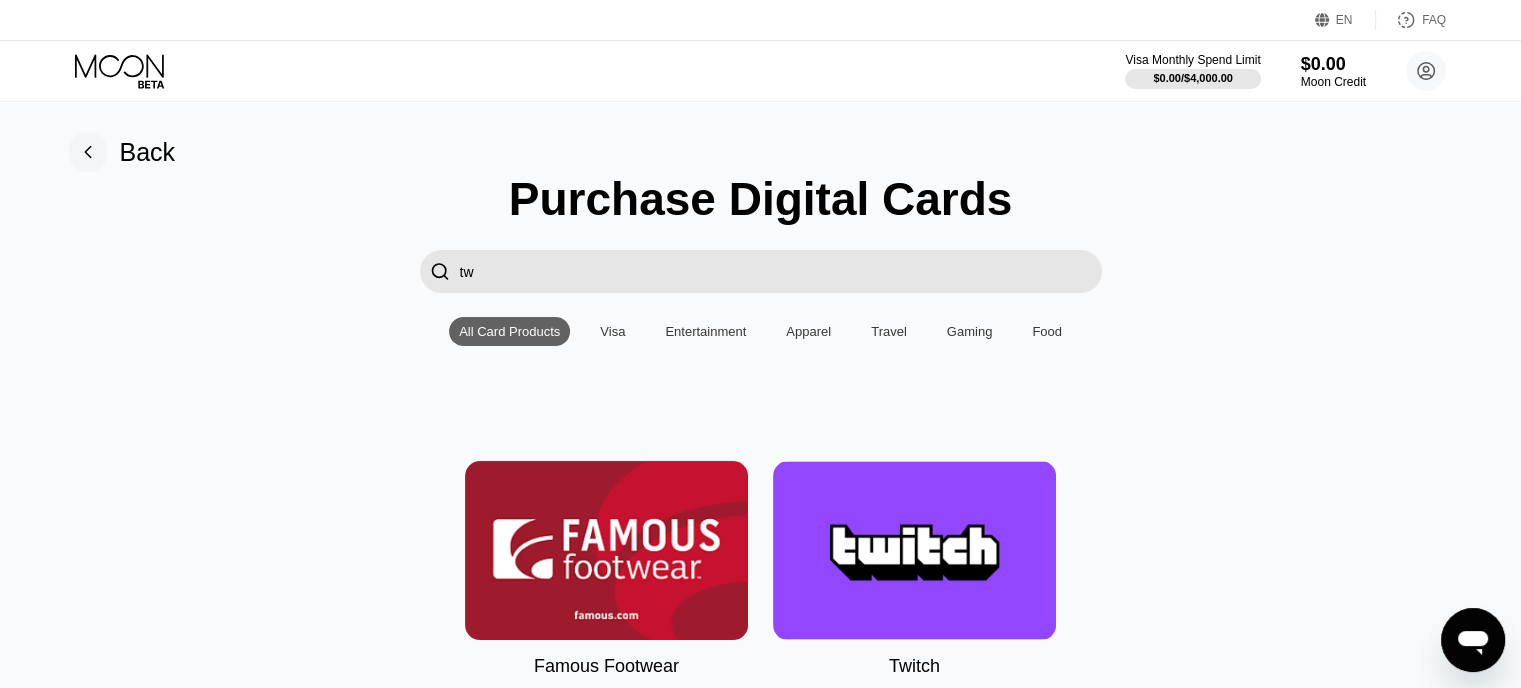 type on "t" 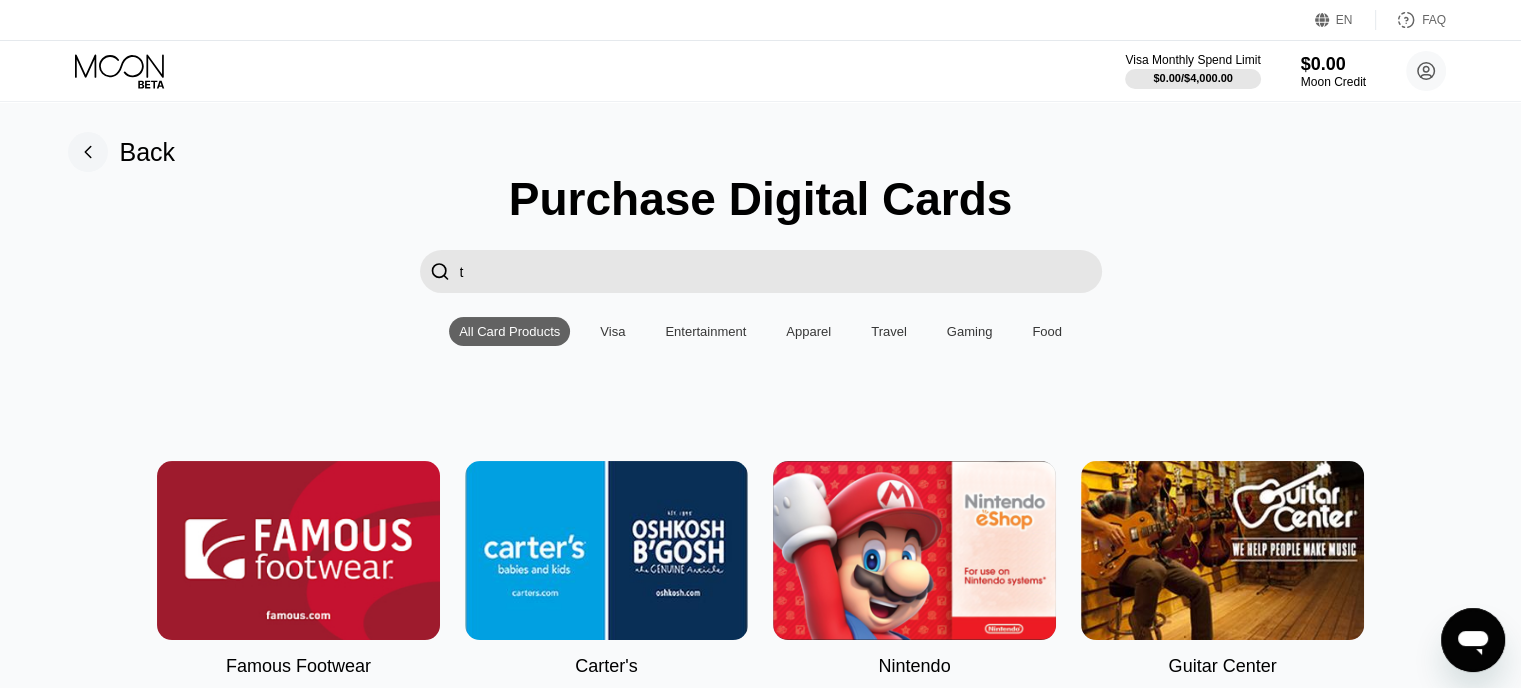 type 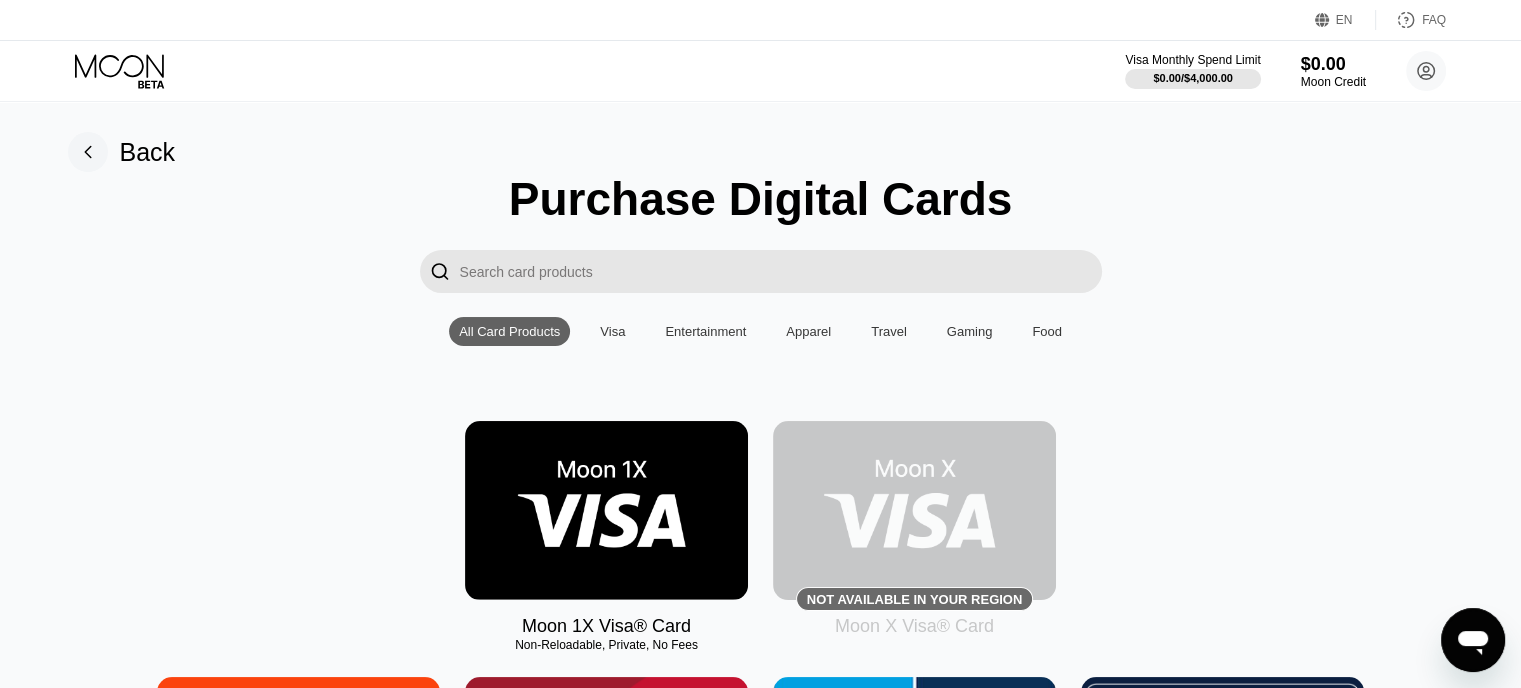 click on "Visa" at bounding box center [612, 331] 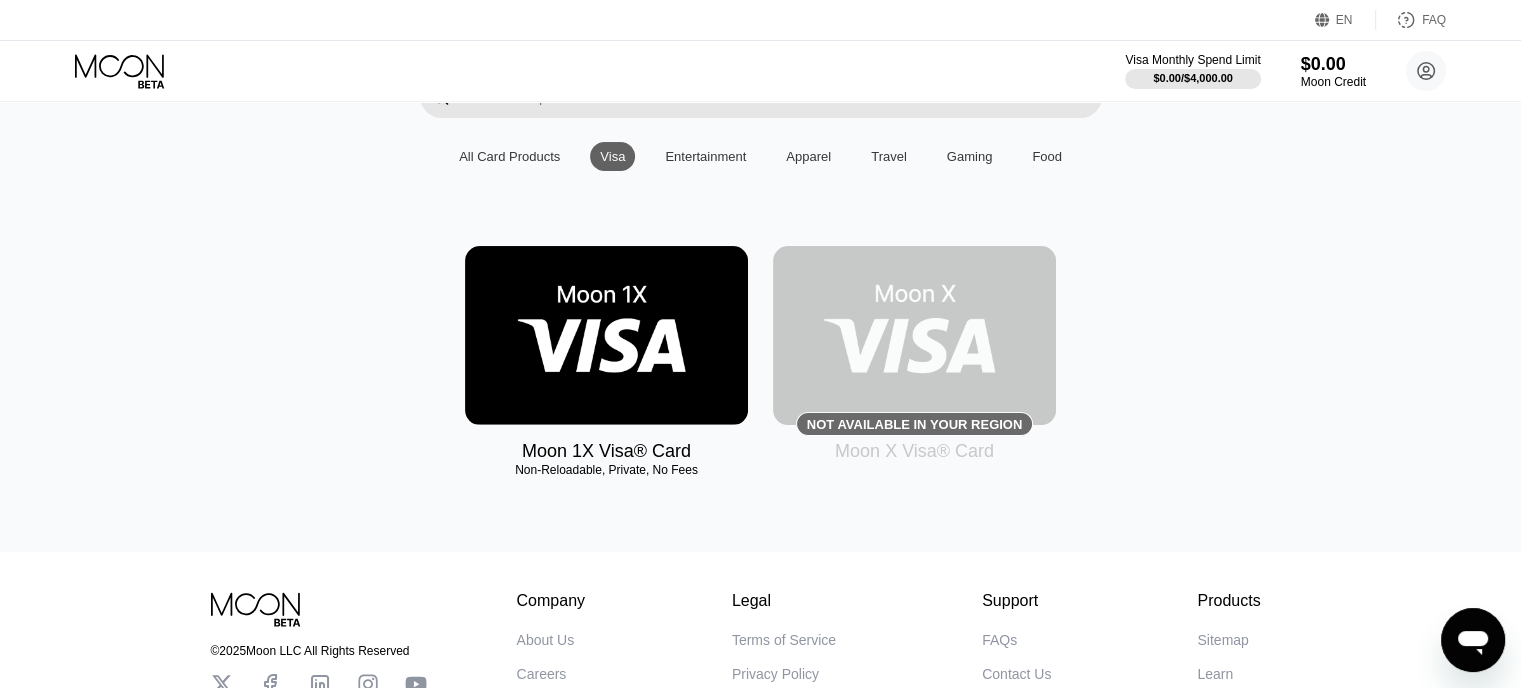 scroll, scrollTop: 214, scrollLeft: 0, axis: vertical 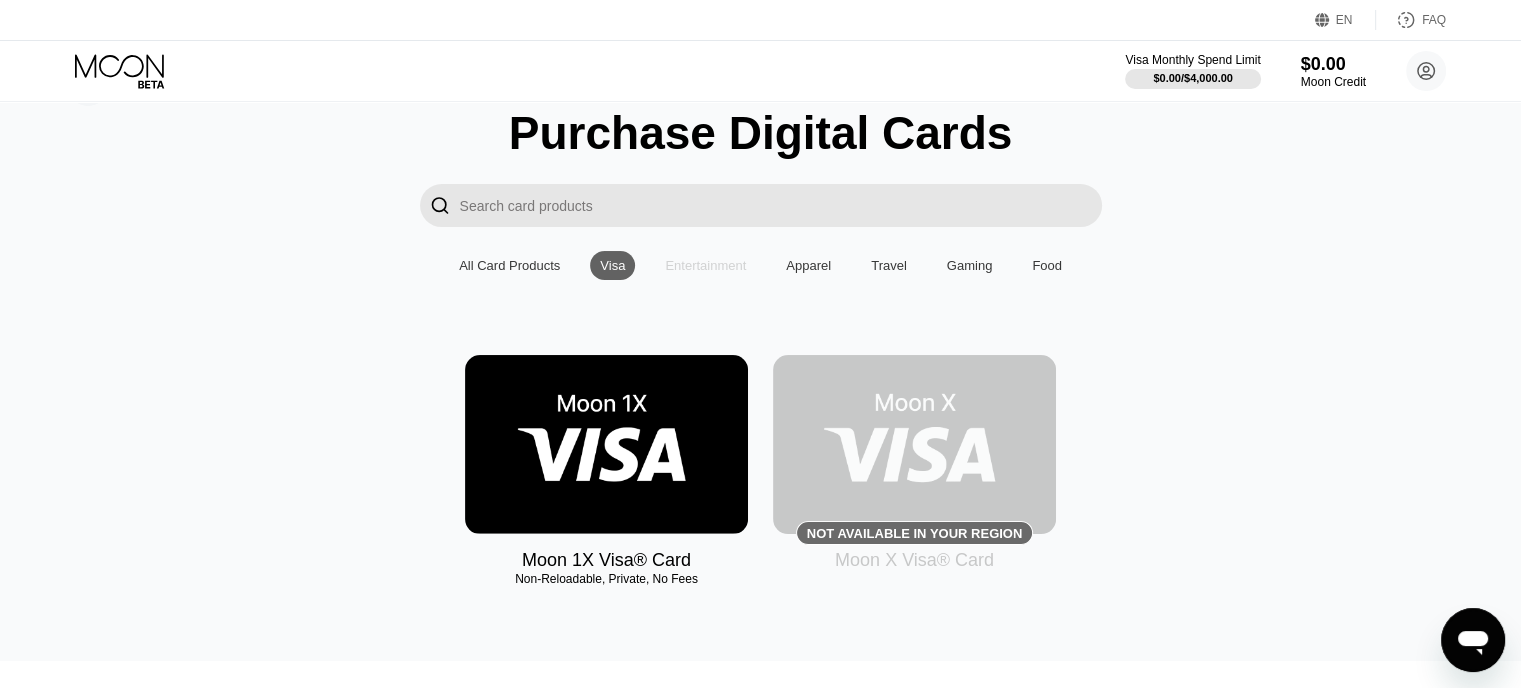 click on "Entertainment" at bounding box center [705, 265] 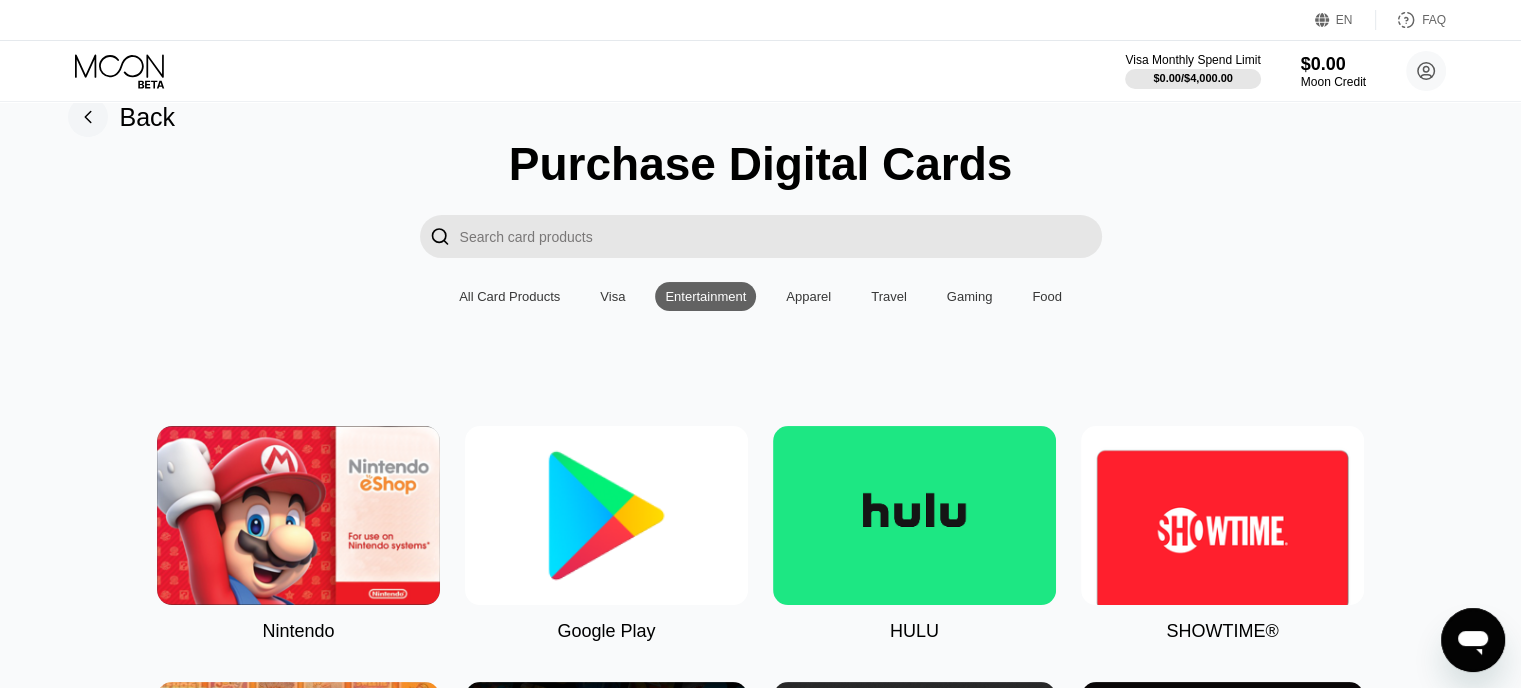 scroll, scrollTop: 34, scrollLeft: 0, axis: vertical 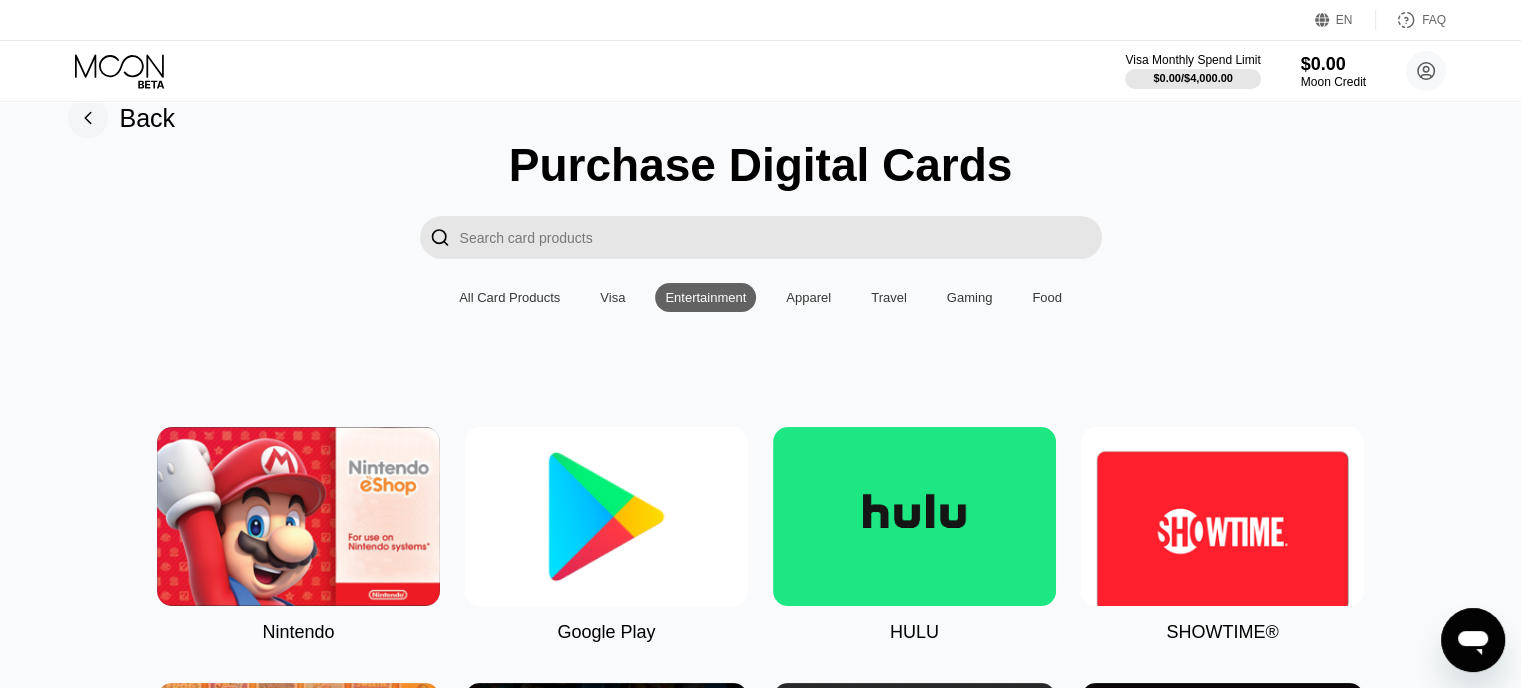click on "Apparel" at bounding box center (808, 297) 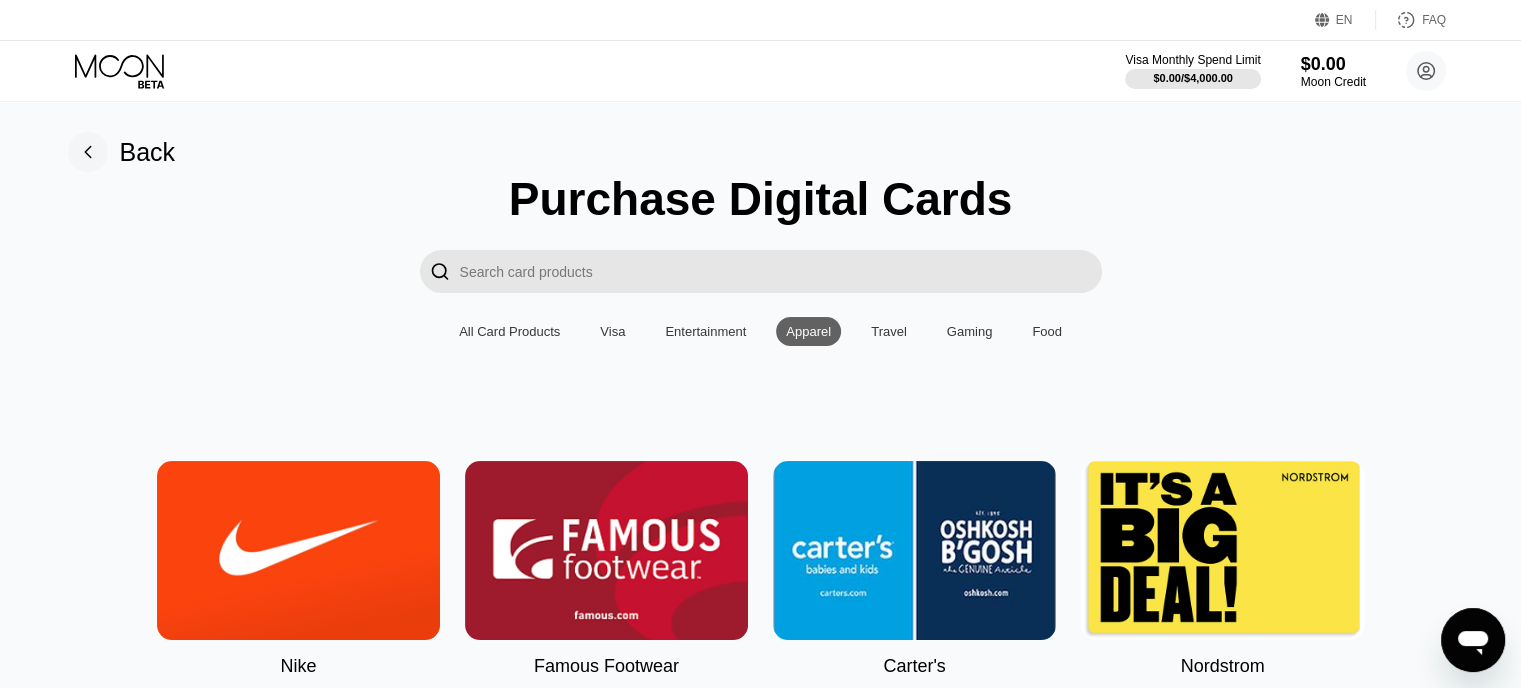 scroll, scrollTop: 0, scrollLeft: 0, axis: both 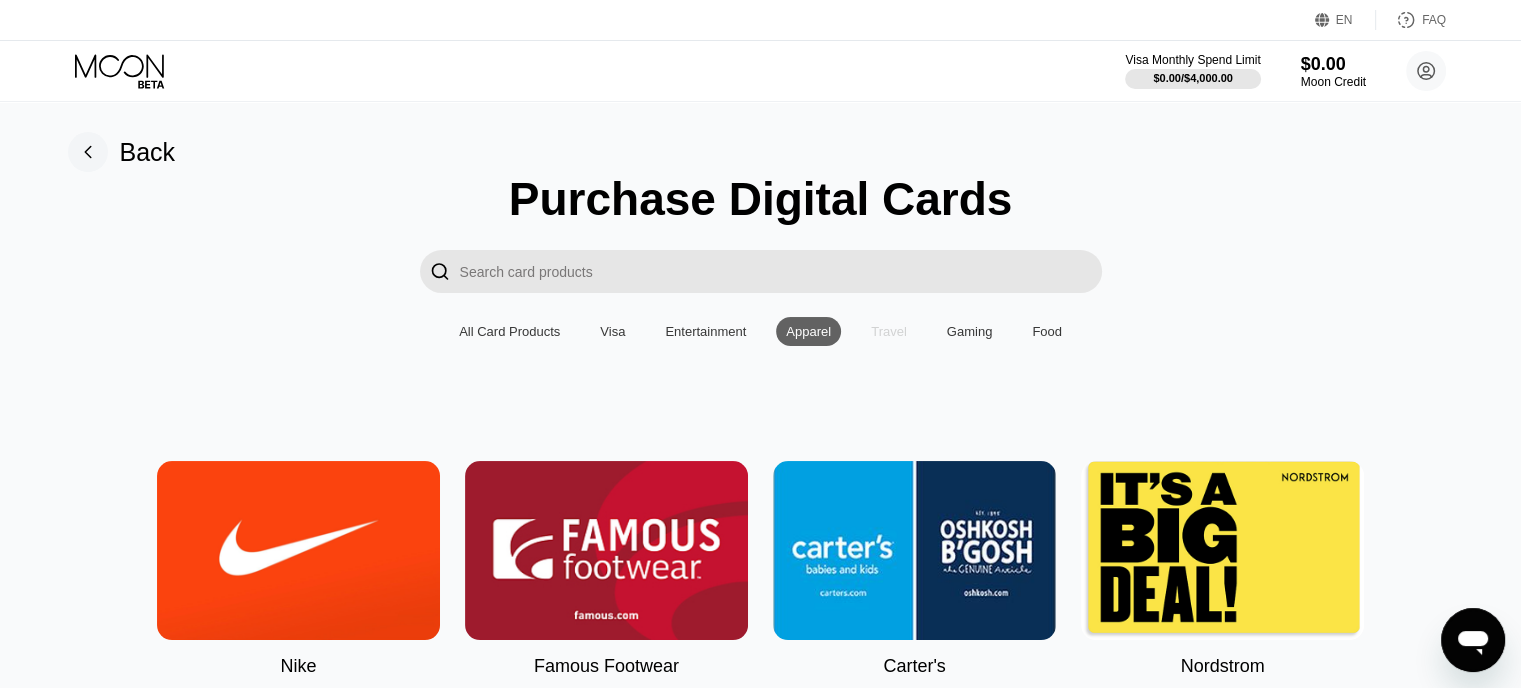 click on "Travel" at bounding box center (889, 331) 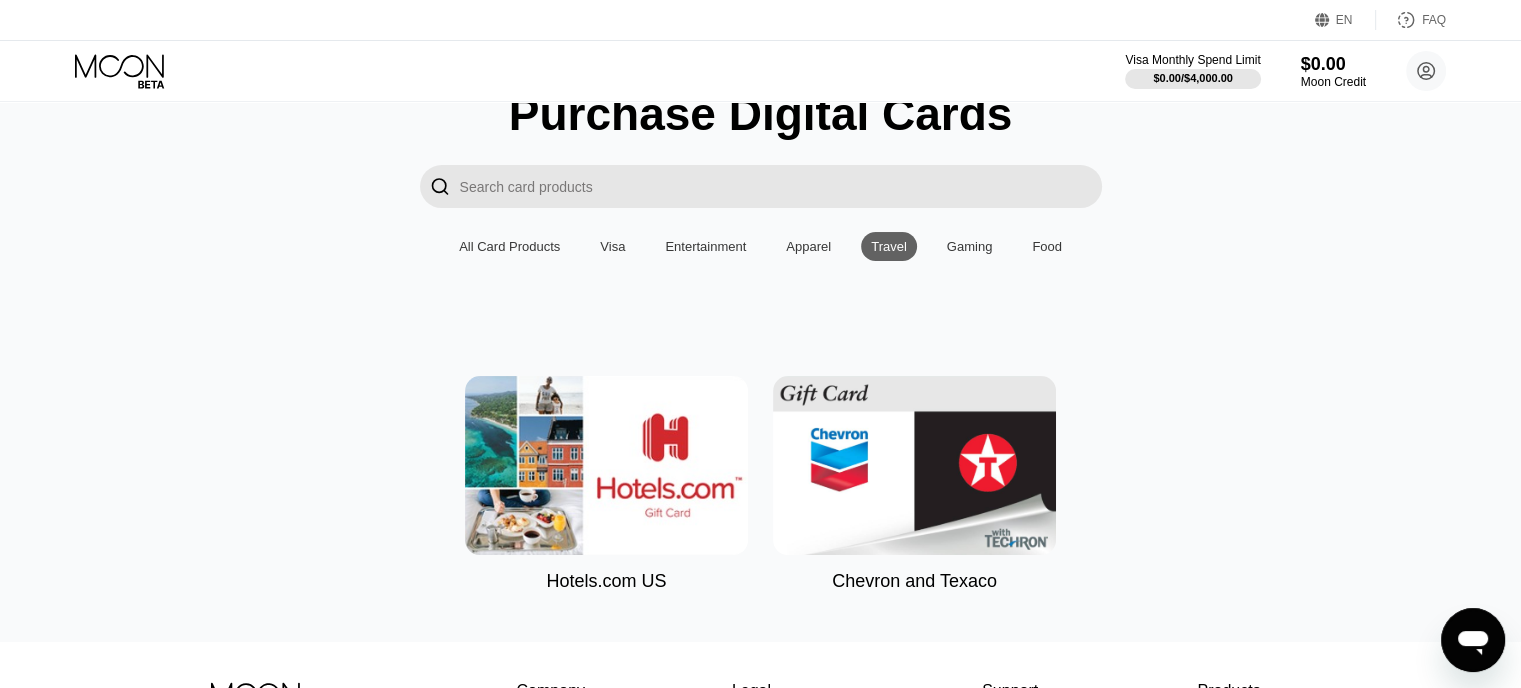 scroll, scrollTop: 83, scrollLeft: 0, axis: vertical 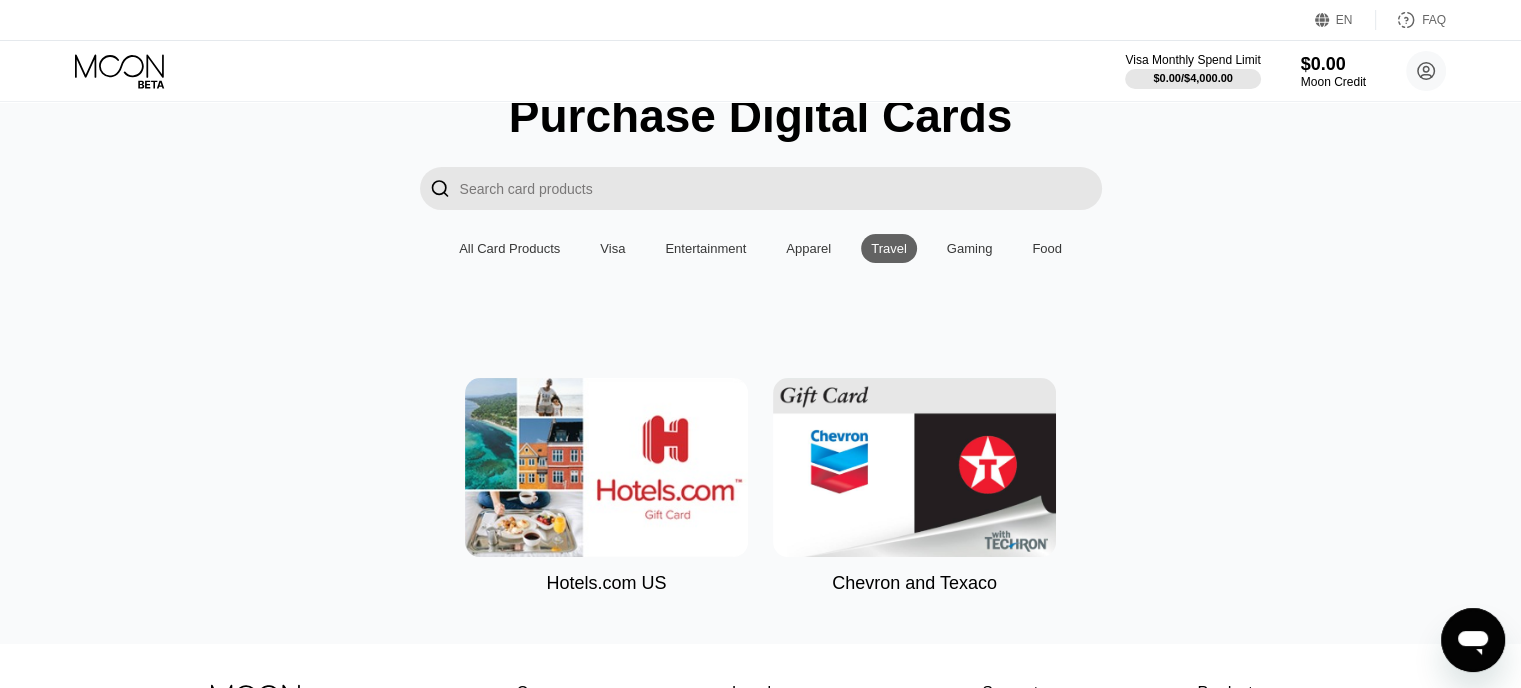 click on "Purchase Digital Cards  All Card Products Visa Entertainment Apparel Travel Gaming Food Hotels.com US Chevron and Texaco" at bounding box center [761, 341] 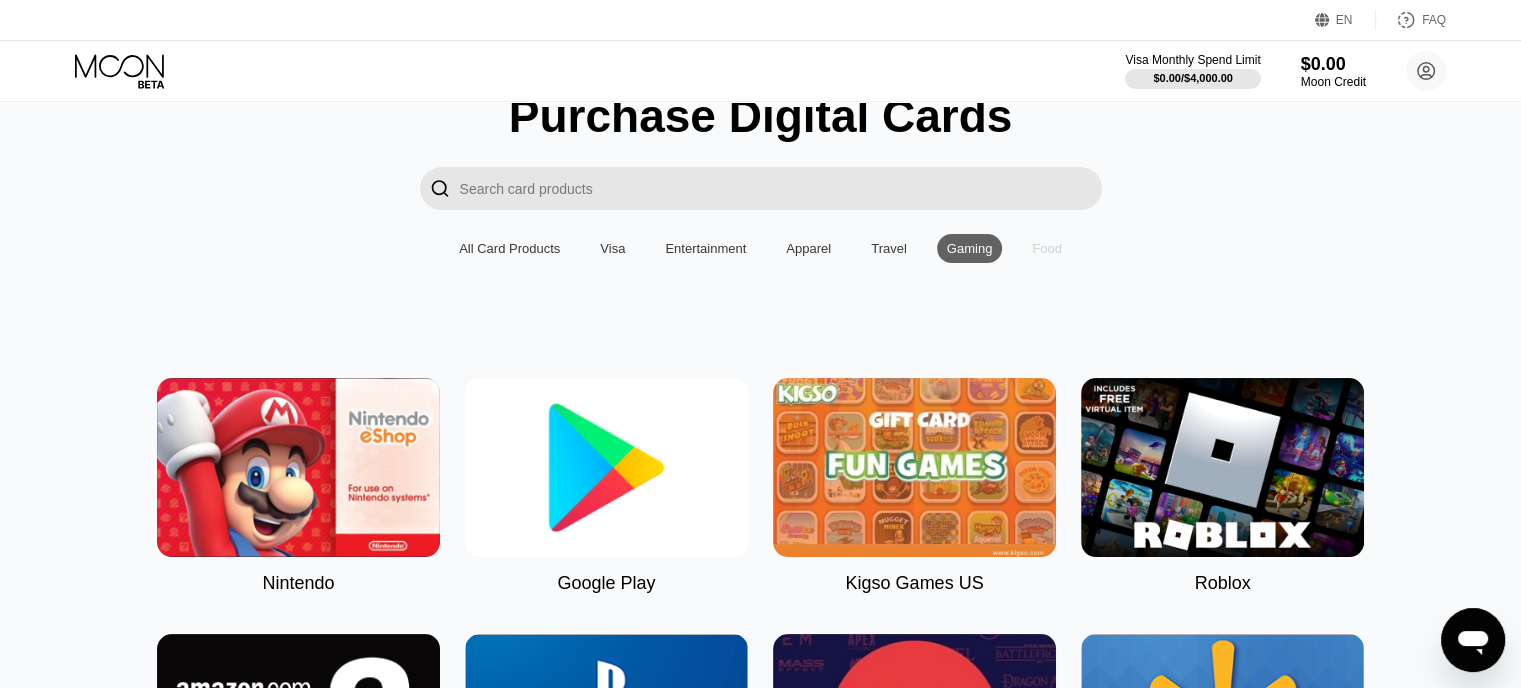 click on "Food" at bounding box center (1047, 248) 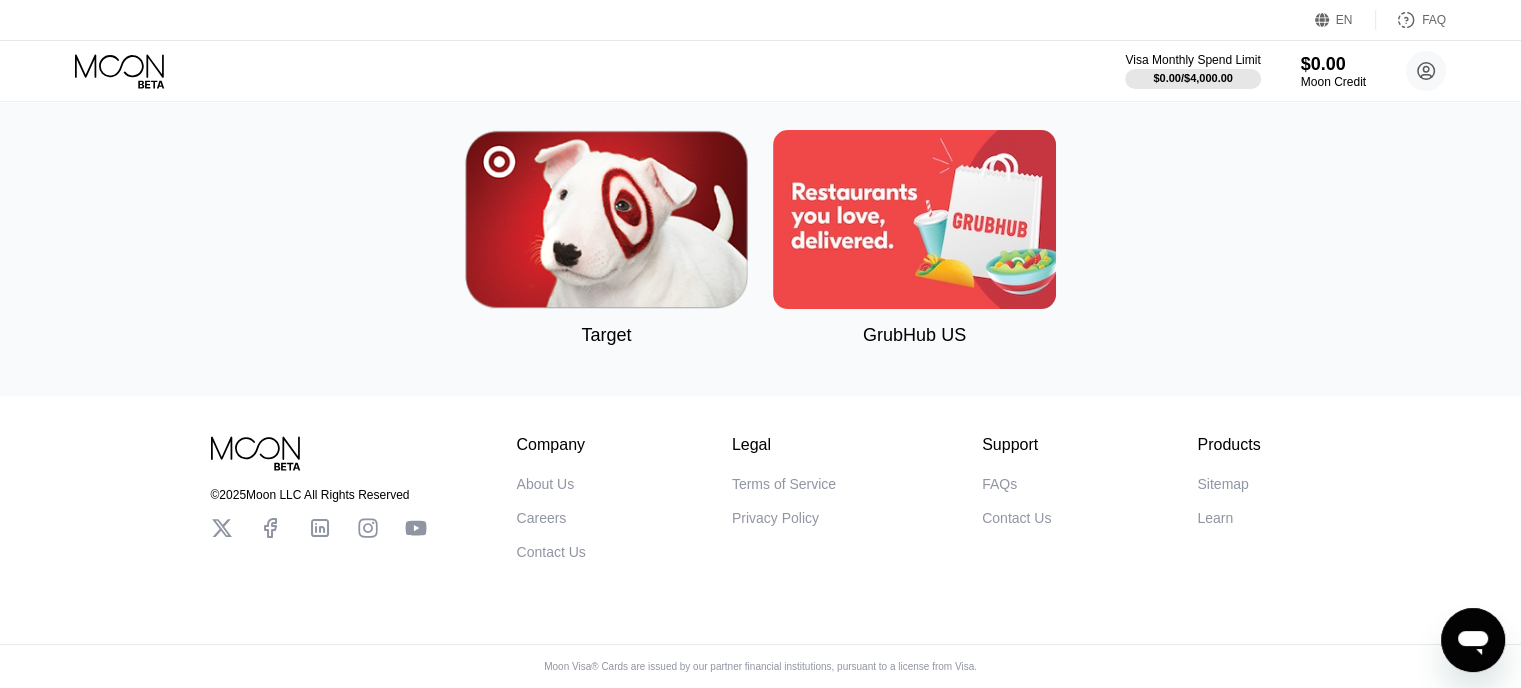 scroll, scrollTop: 0, scrollLeft: 0, axis: both 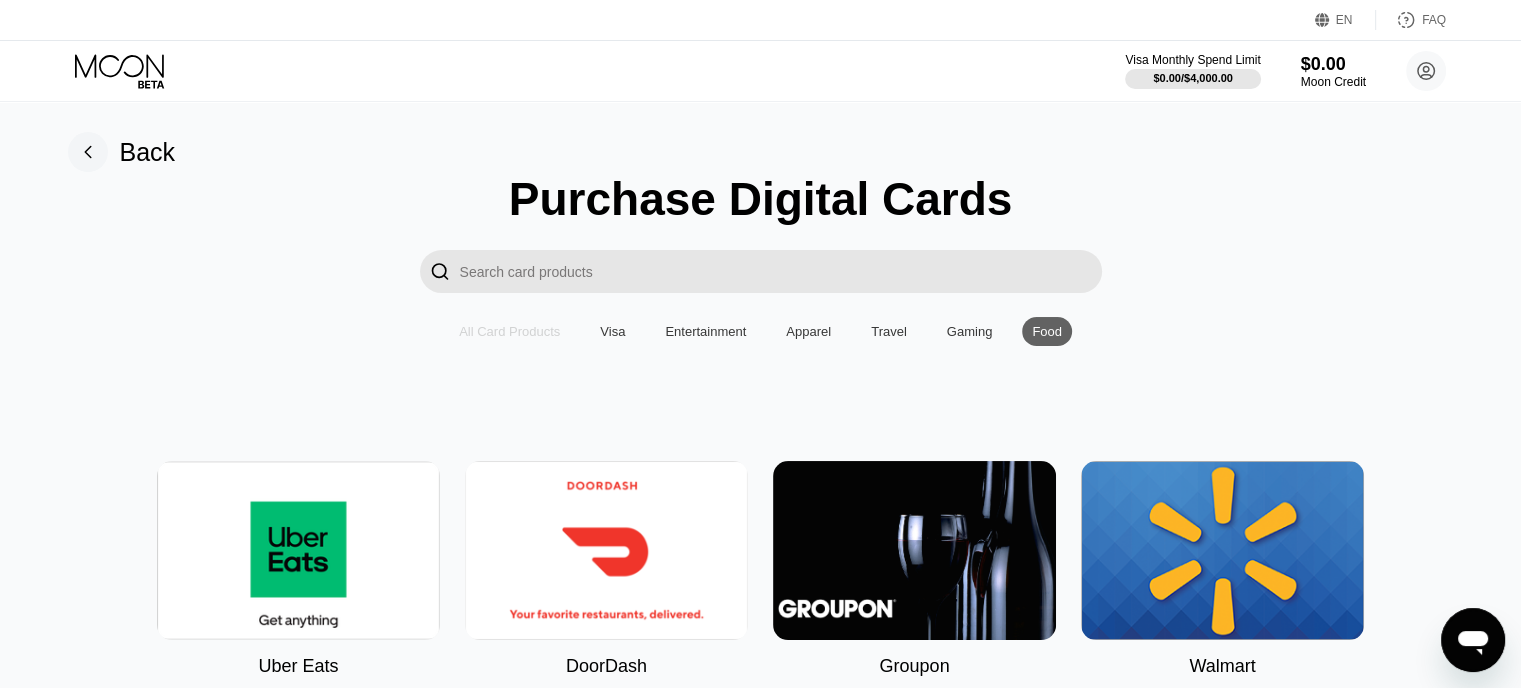 click on "All Card Products" at bounding box center (509, 331) 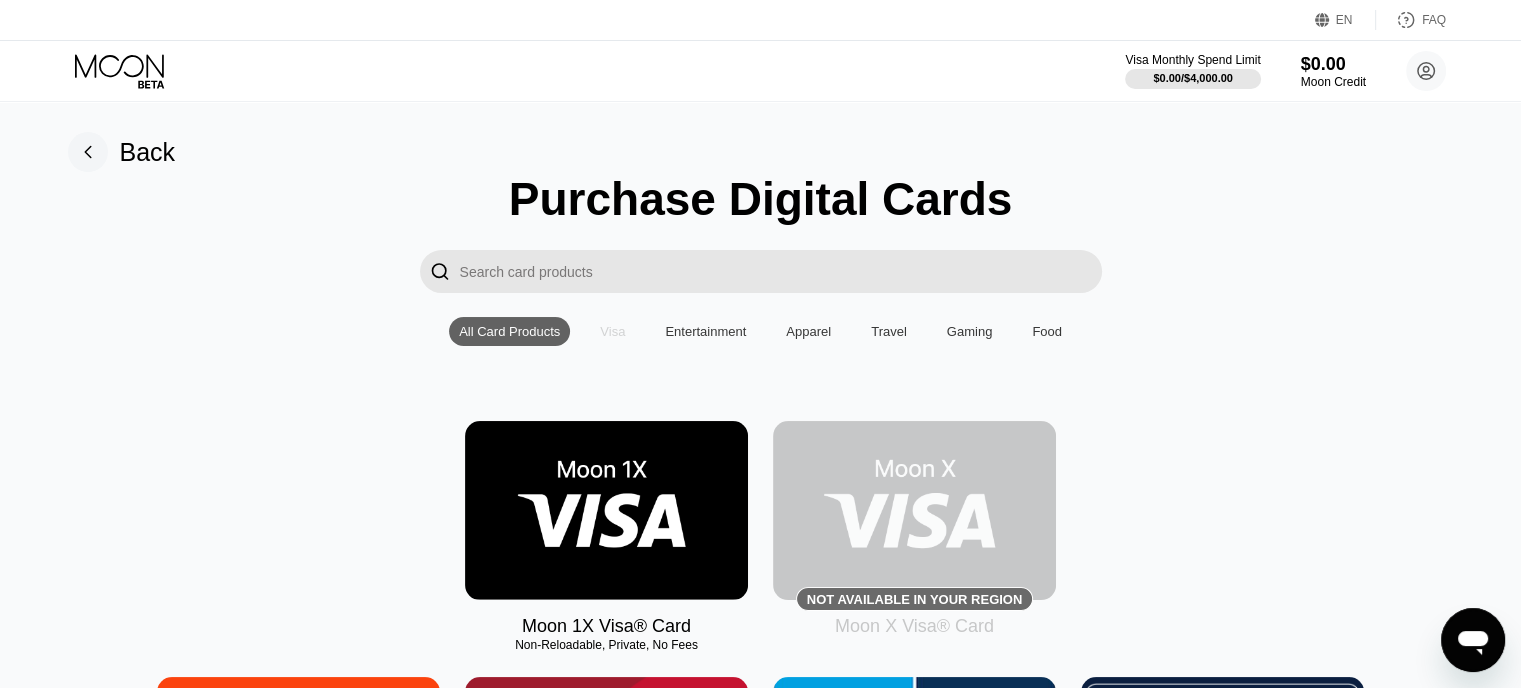 click on "Visa" at bounding box center [612, 331] 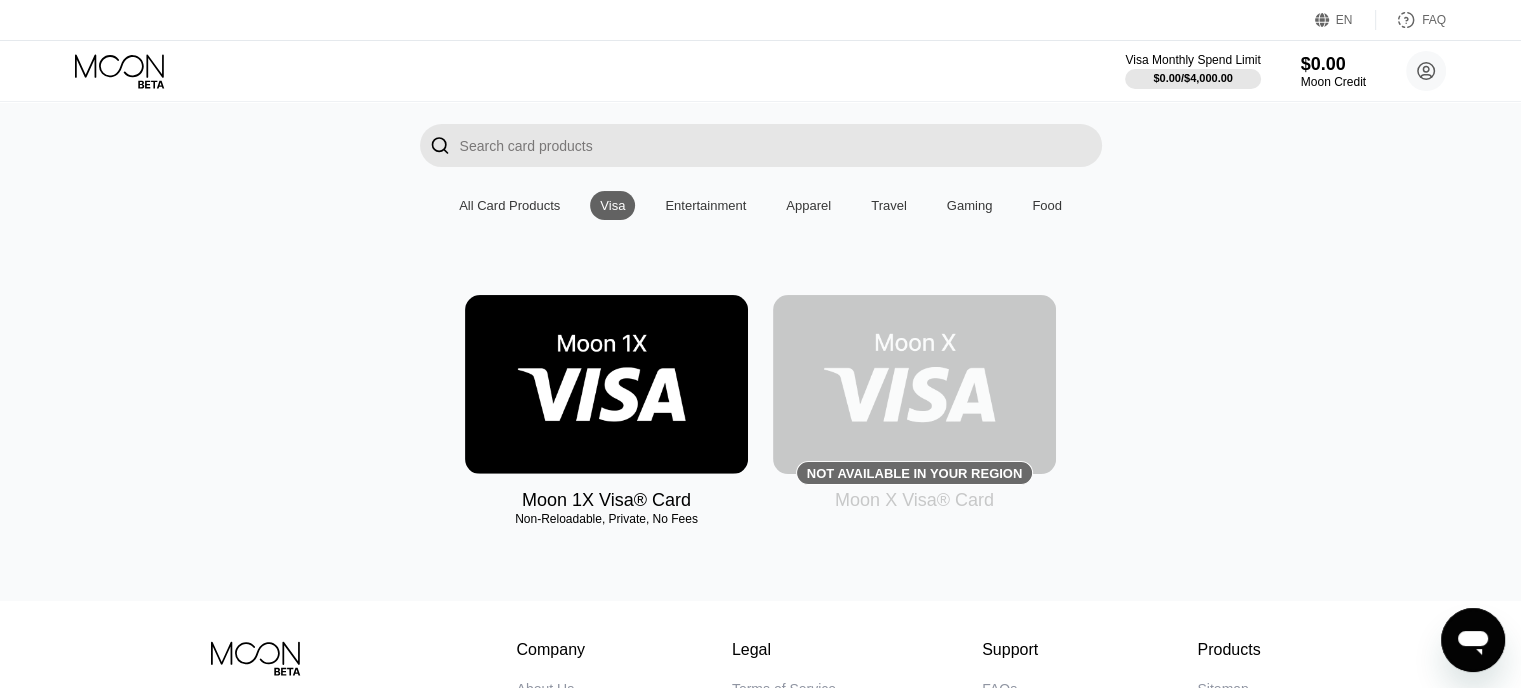 scroll, scrollTop: 127, scrollLeft: 0, axis: vertical 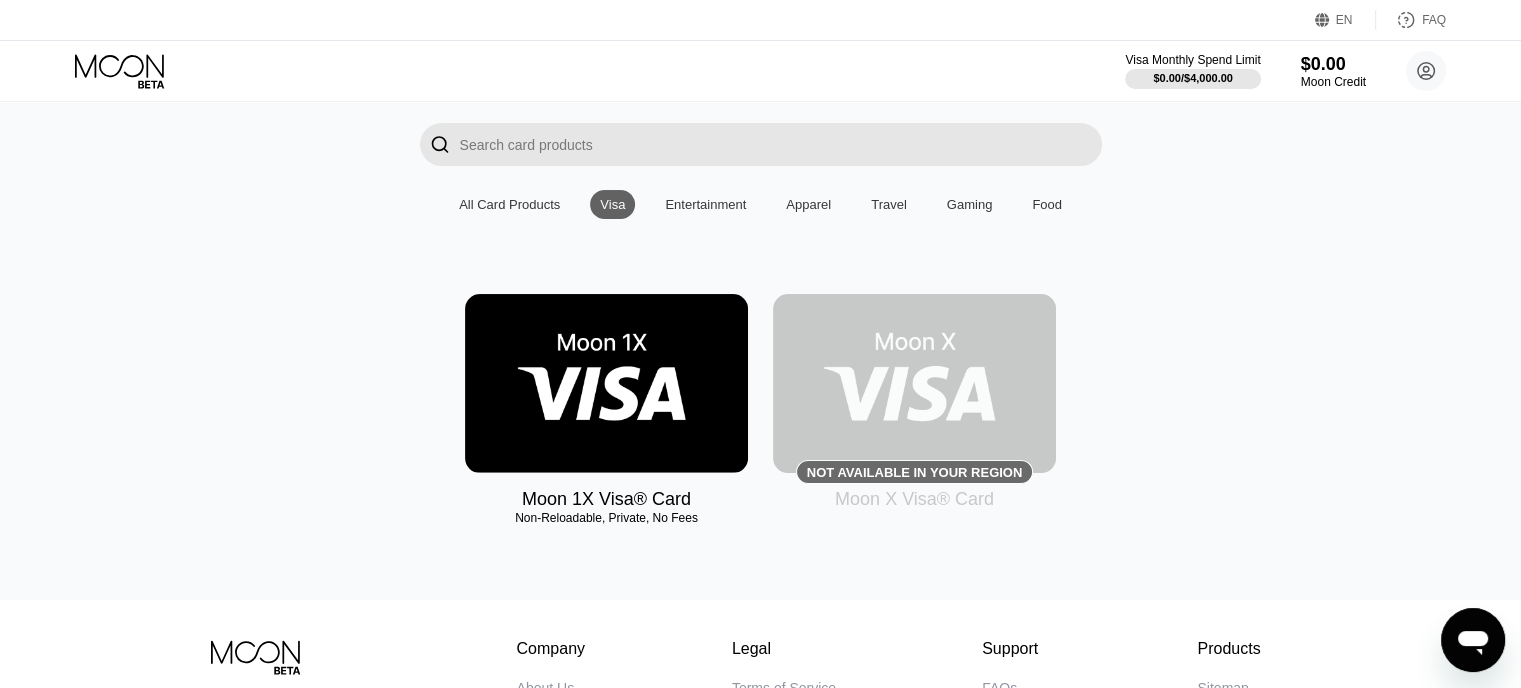 click at bounding box center (606, 383) 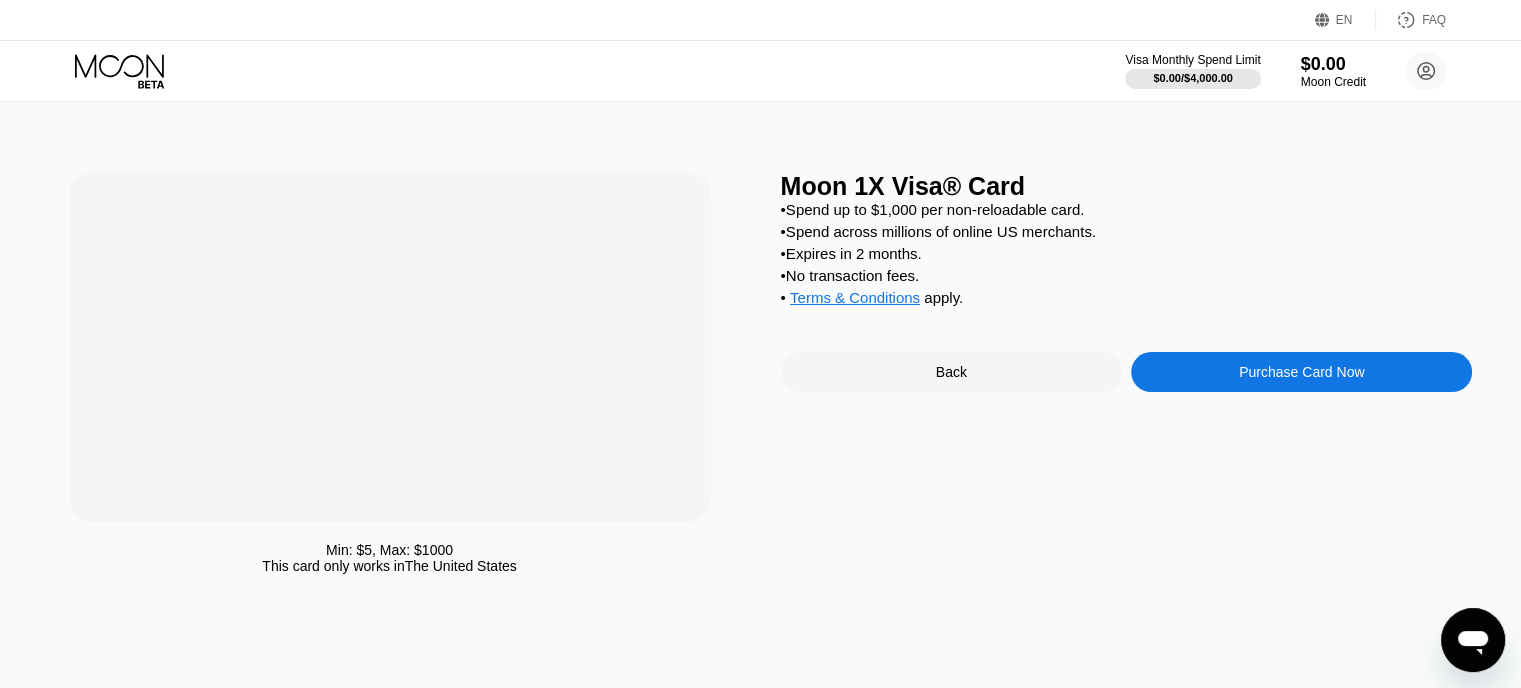 scroll, scrollTop: 0, scrollLeft: 0, axis: both 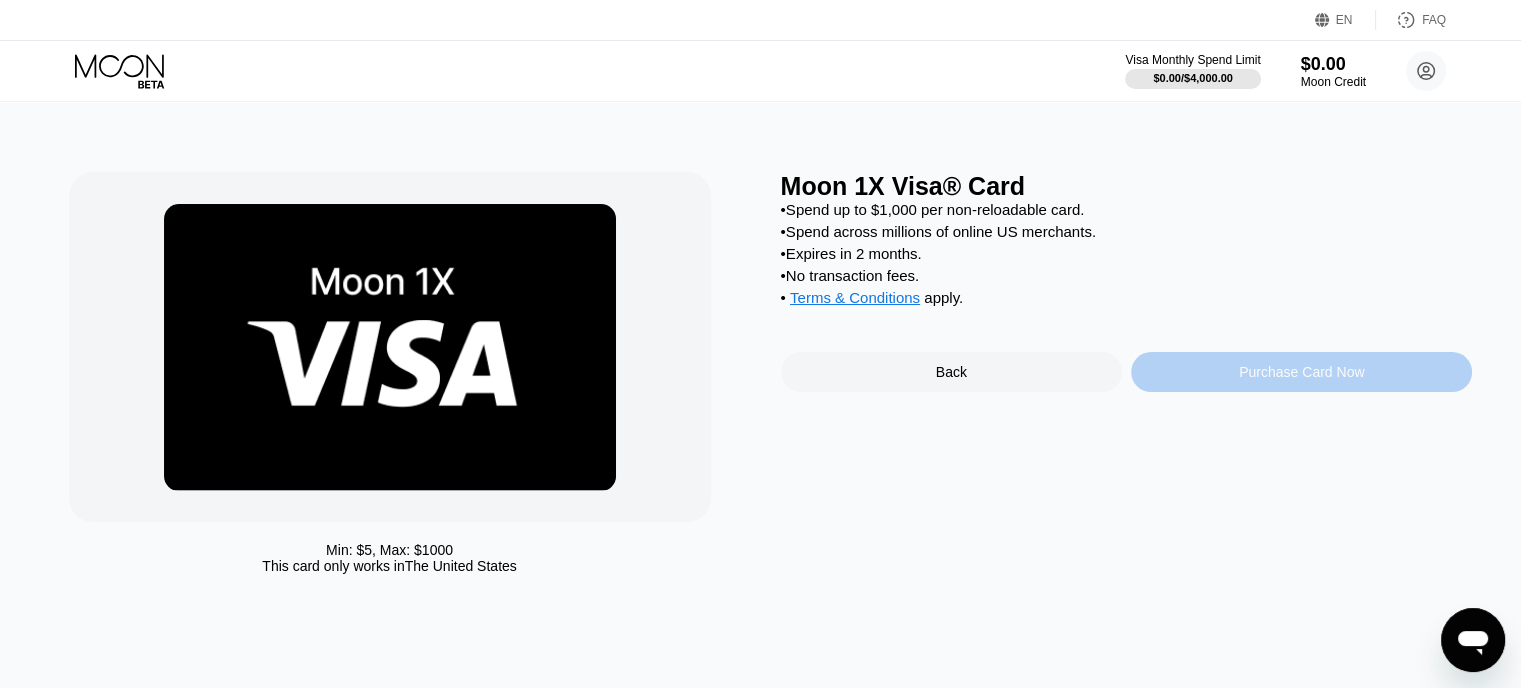 click on "Purchase Card Now" at bounding box center [1301, 372] 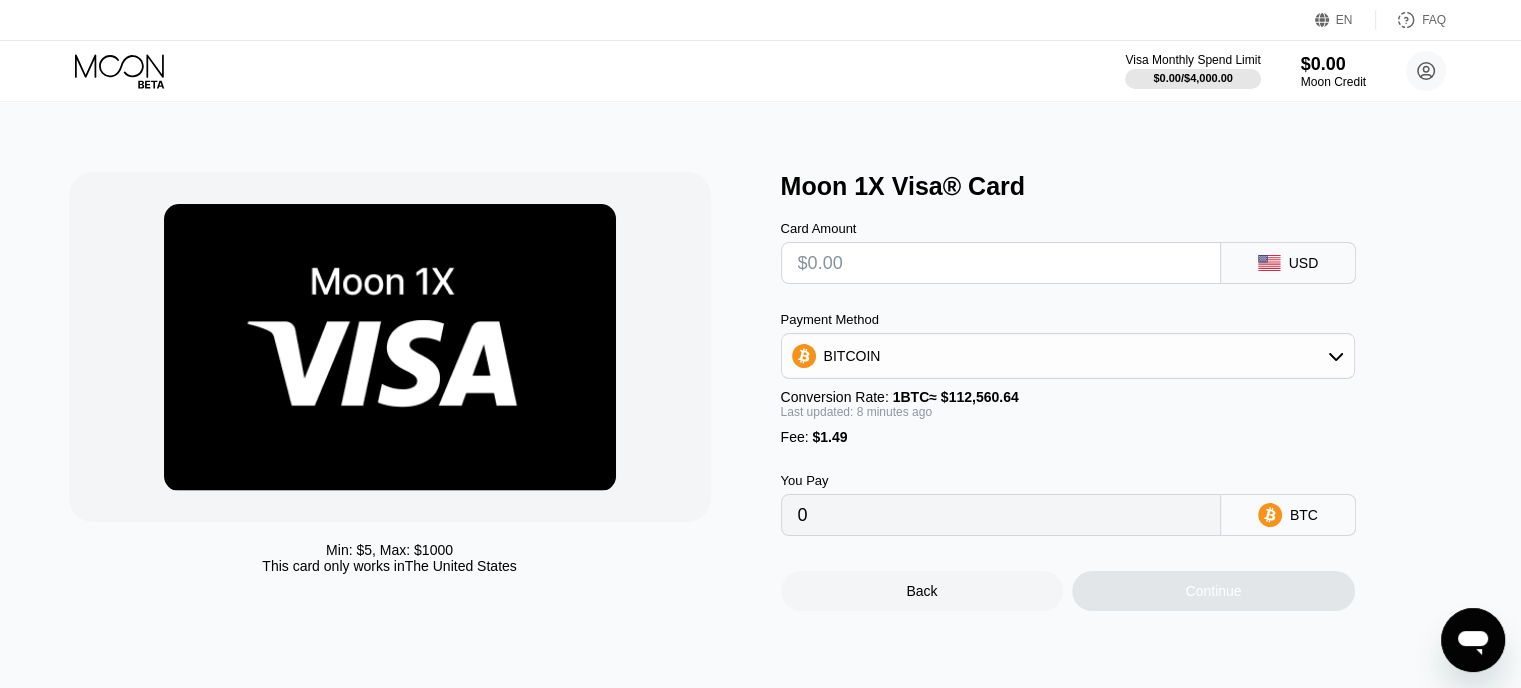 click at bounding box center (1001, 263) 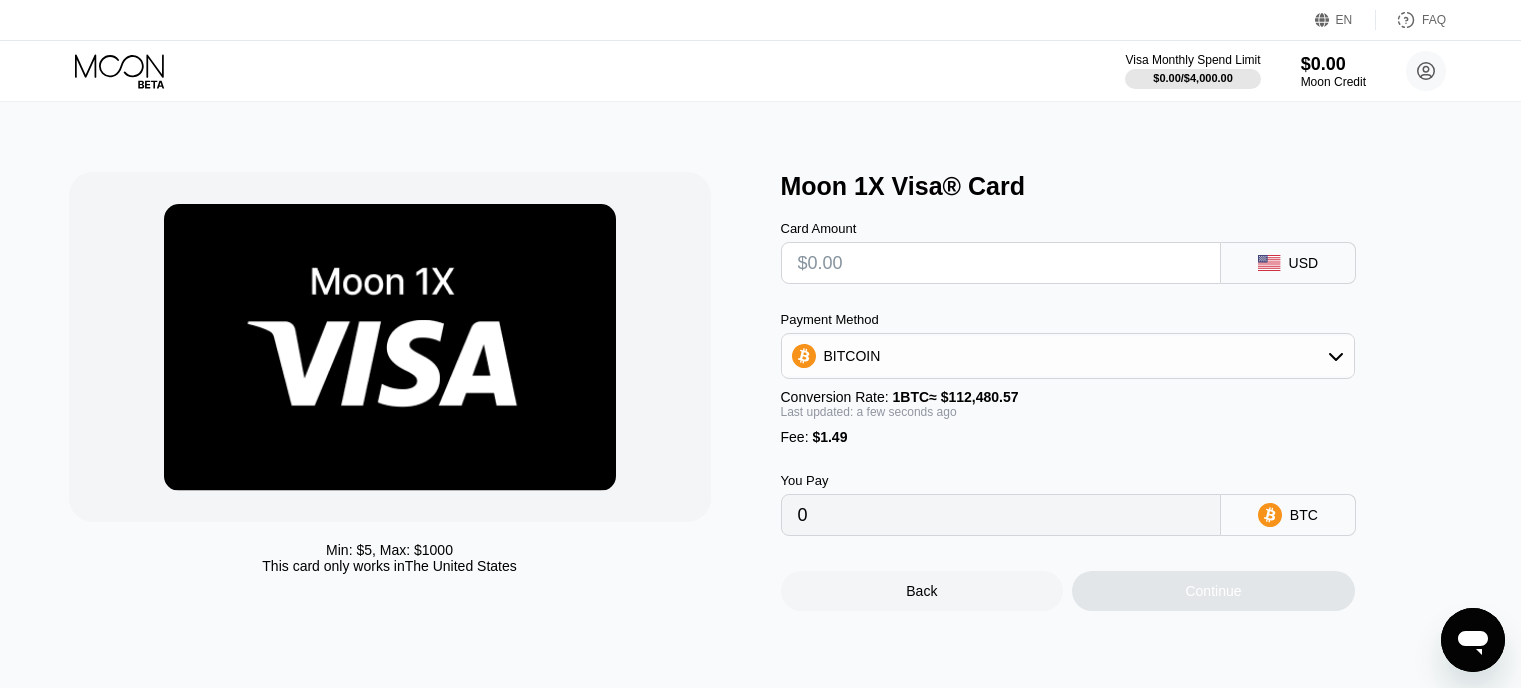scroll, scrollTop: 0, scrollLeft: 0, axis: both 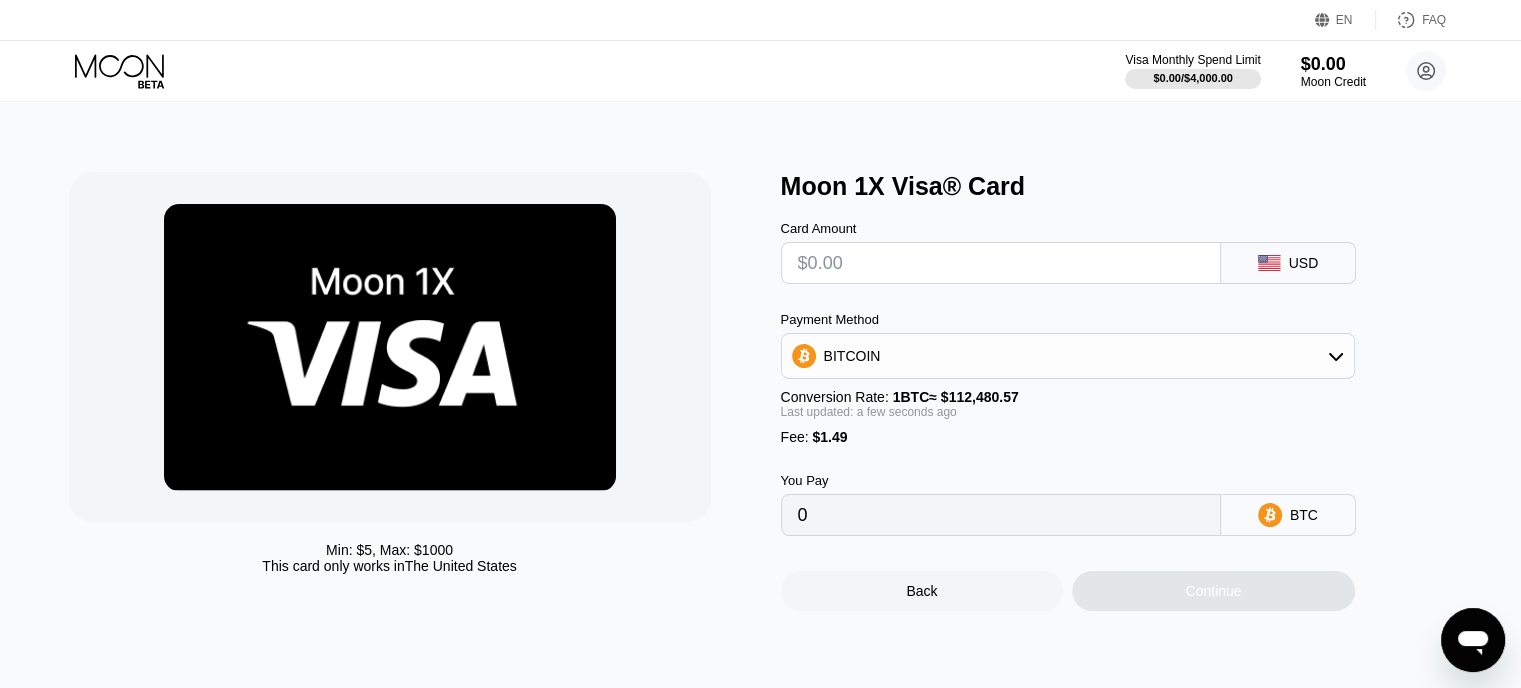 type on "$1" 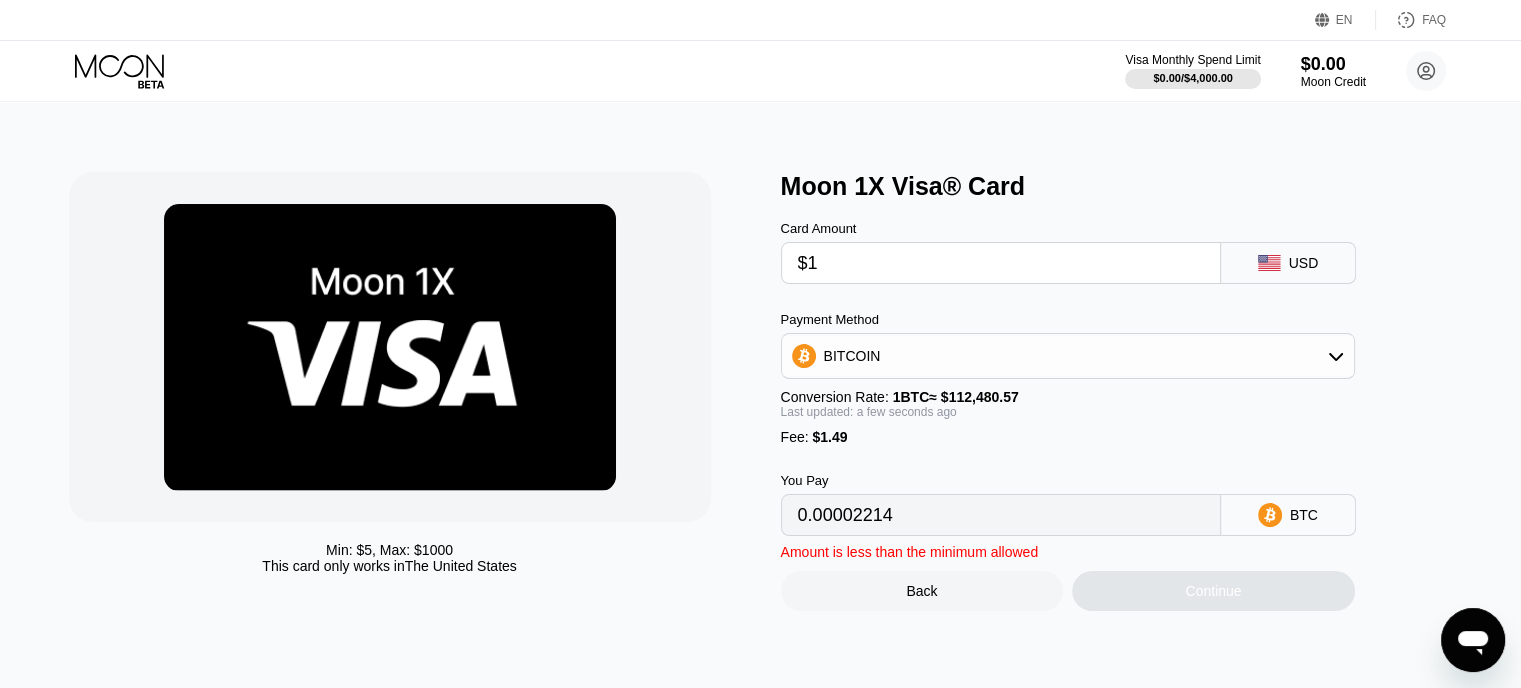 type on "0.00002214" 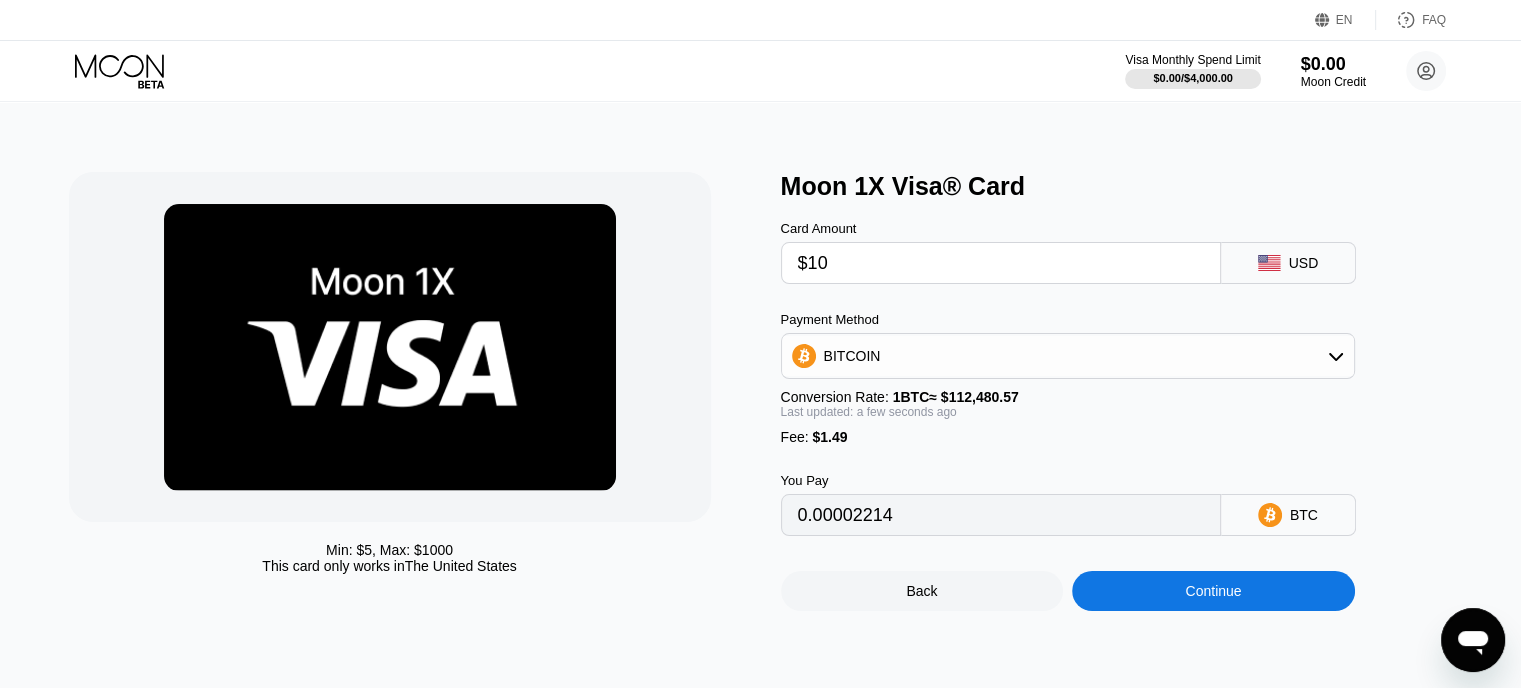 type on "0.00010216" 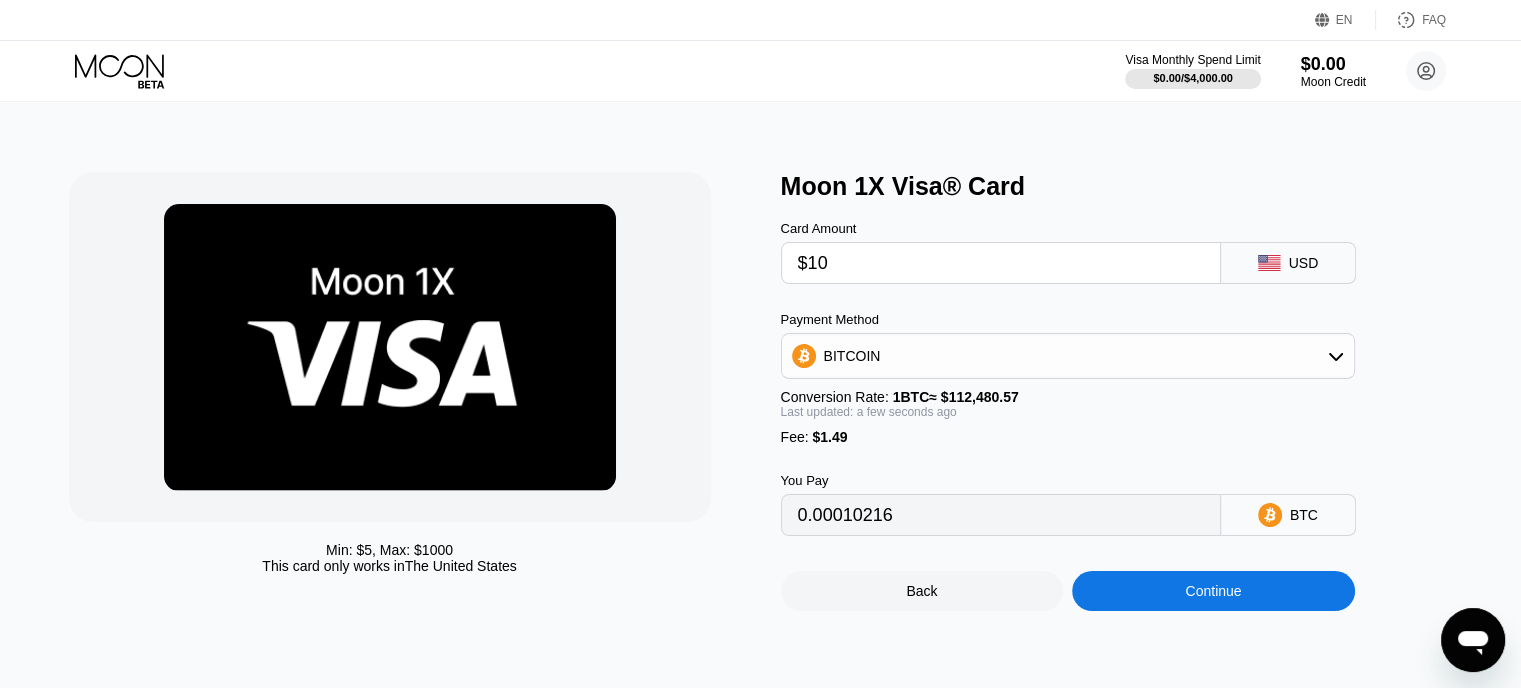 type on "$10" 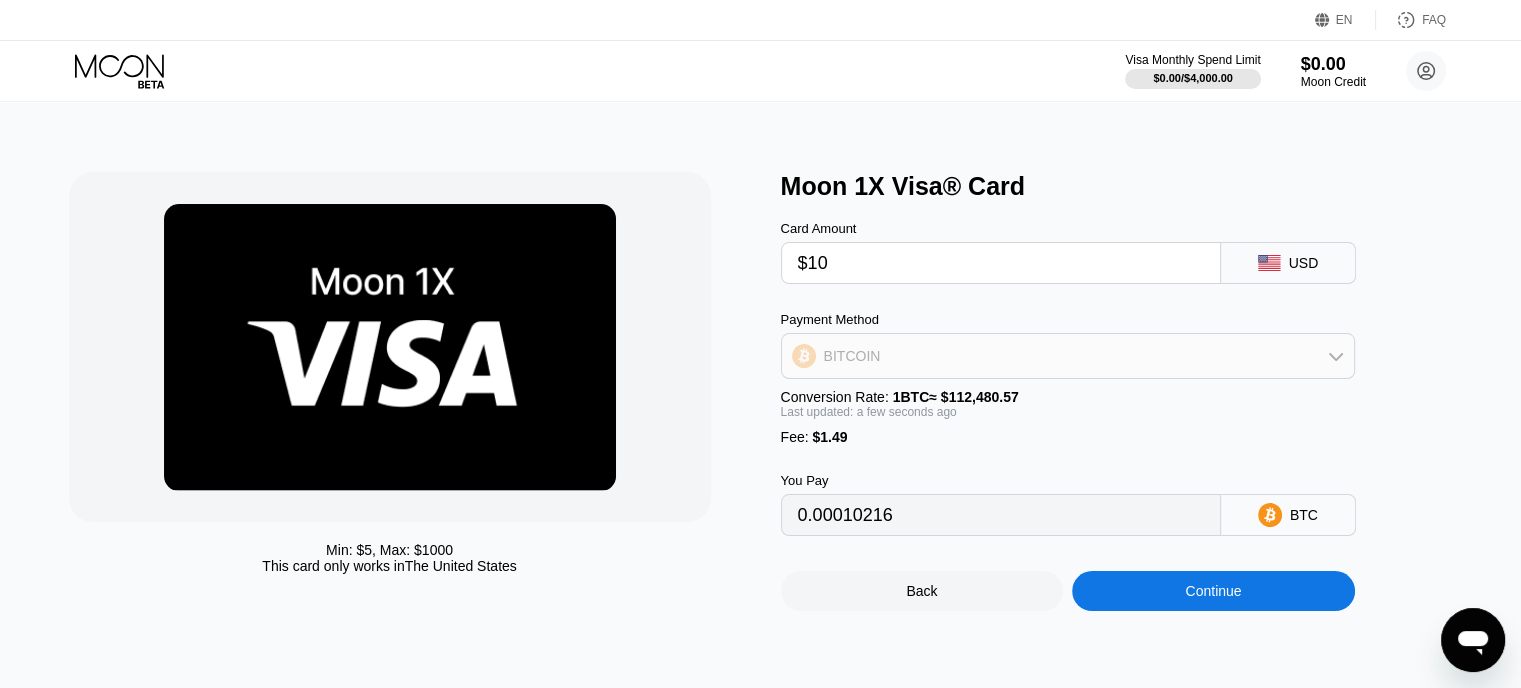 click on "BITCOIN" at bounding box center [1068, 356] 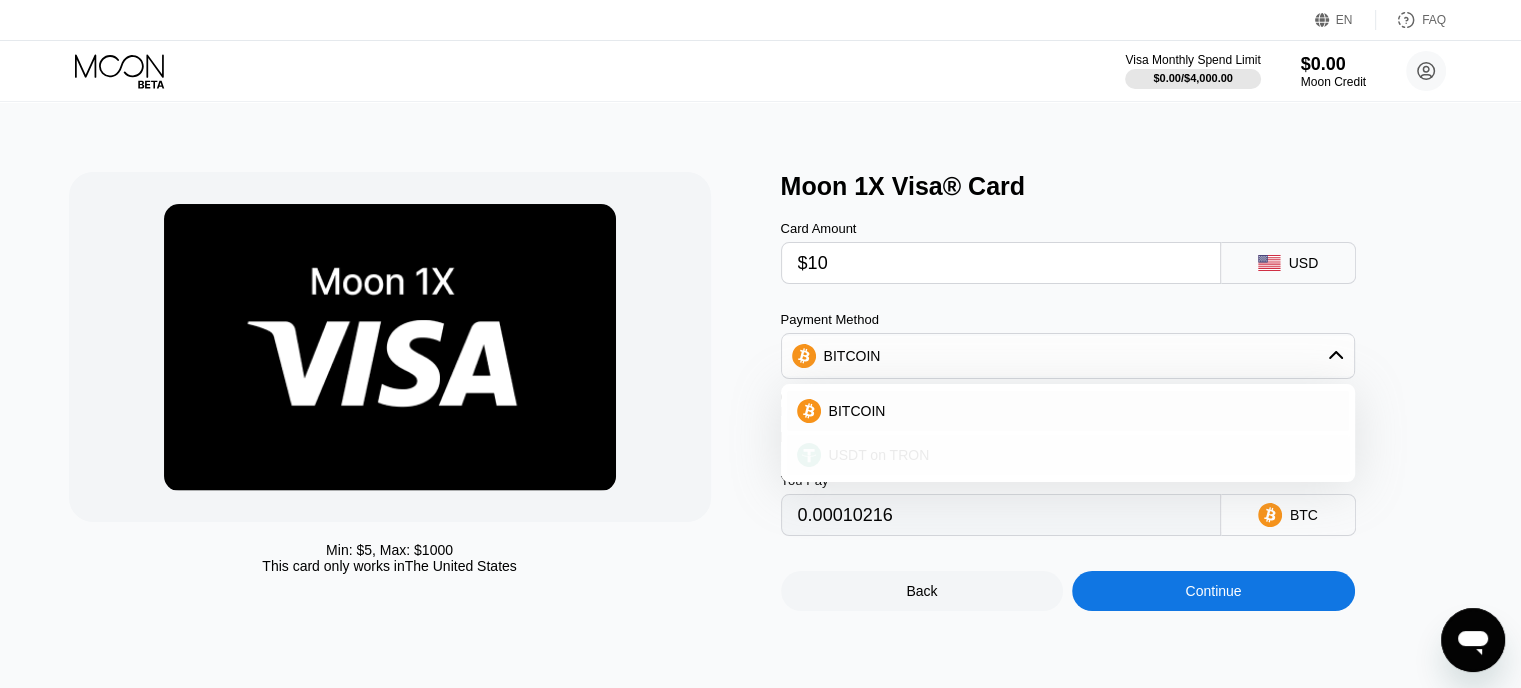 click on "USDT on TRON" at bounding box center (1080, 455) 